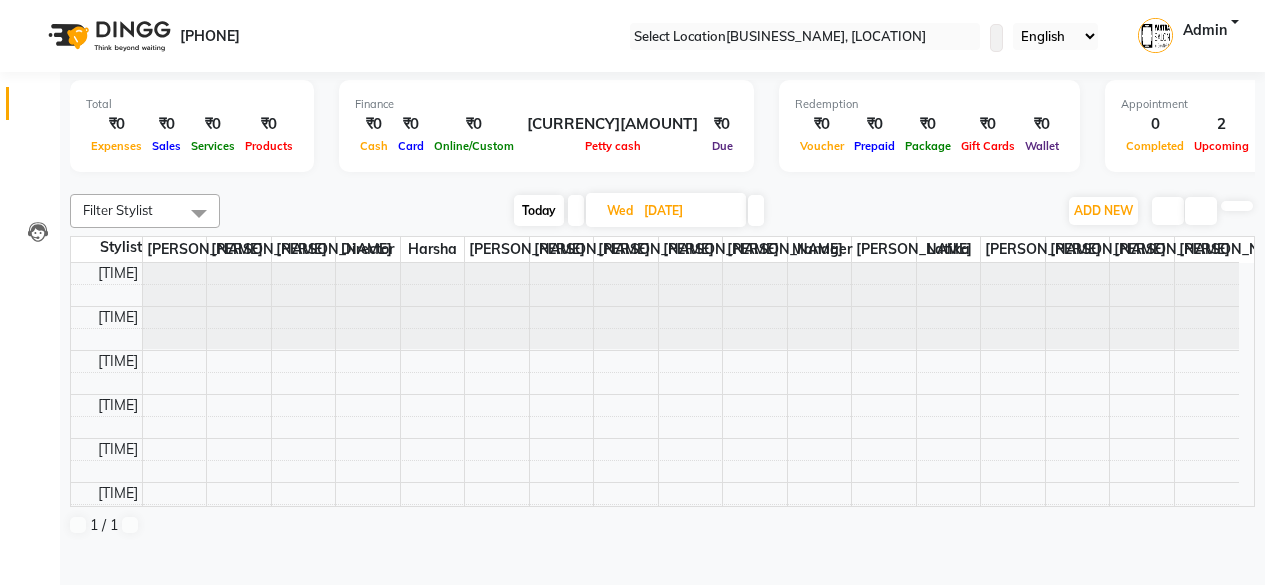 scroll, scrollTop: 0, scrollLeft: 0, axis: both 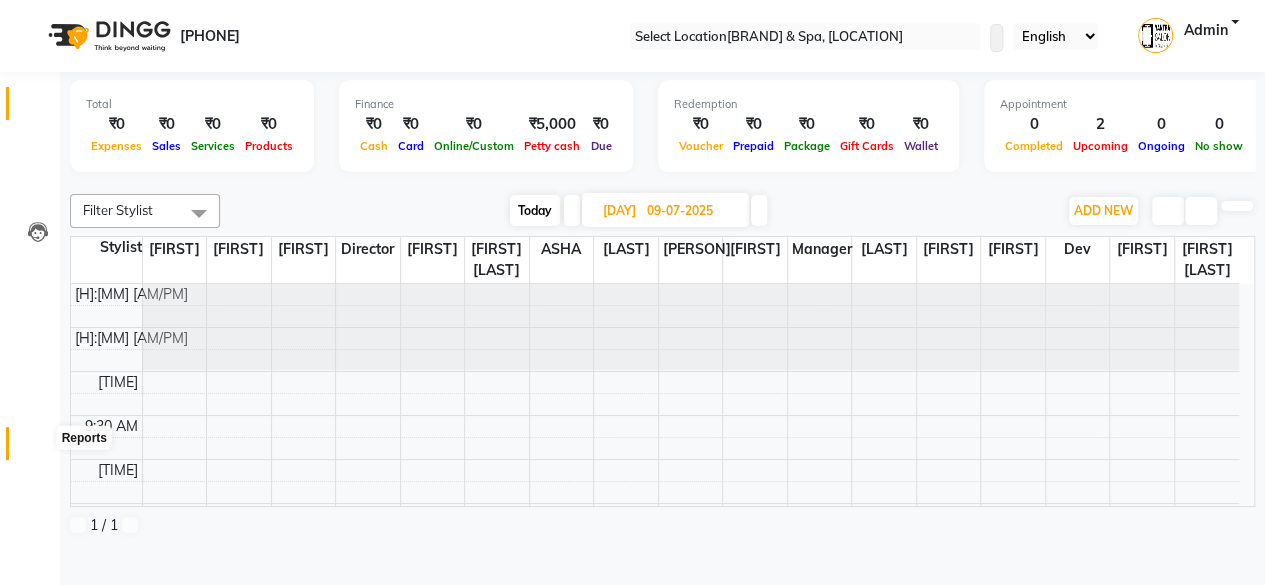 click at bounding box center (38, 448) 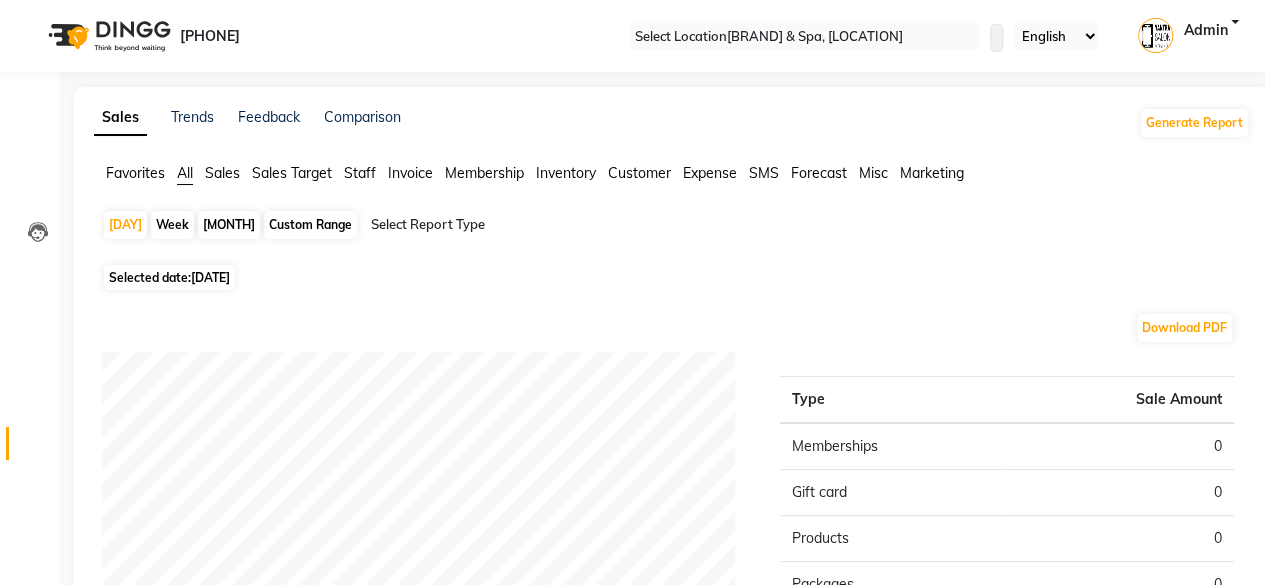 click on "[MONTH]" at bounding box center [229, 225] 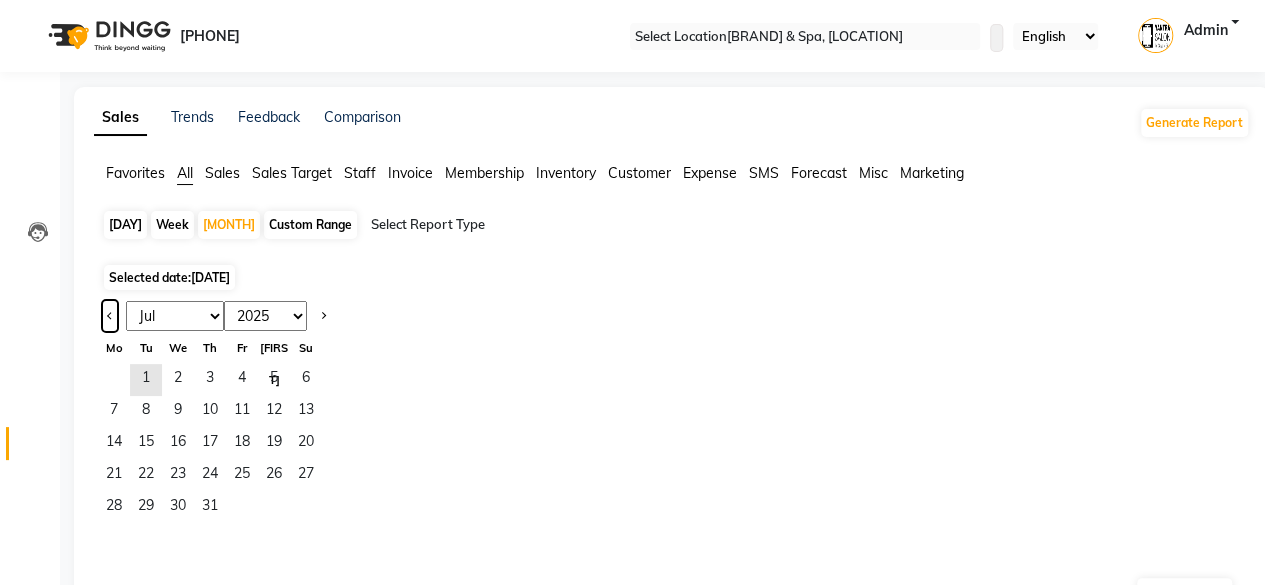 drag, startPoint x: 118, startPoint y: 311, endPoint x: 138, endPoint y: 333, distance: 29.732138 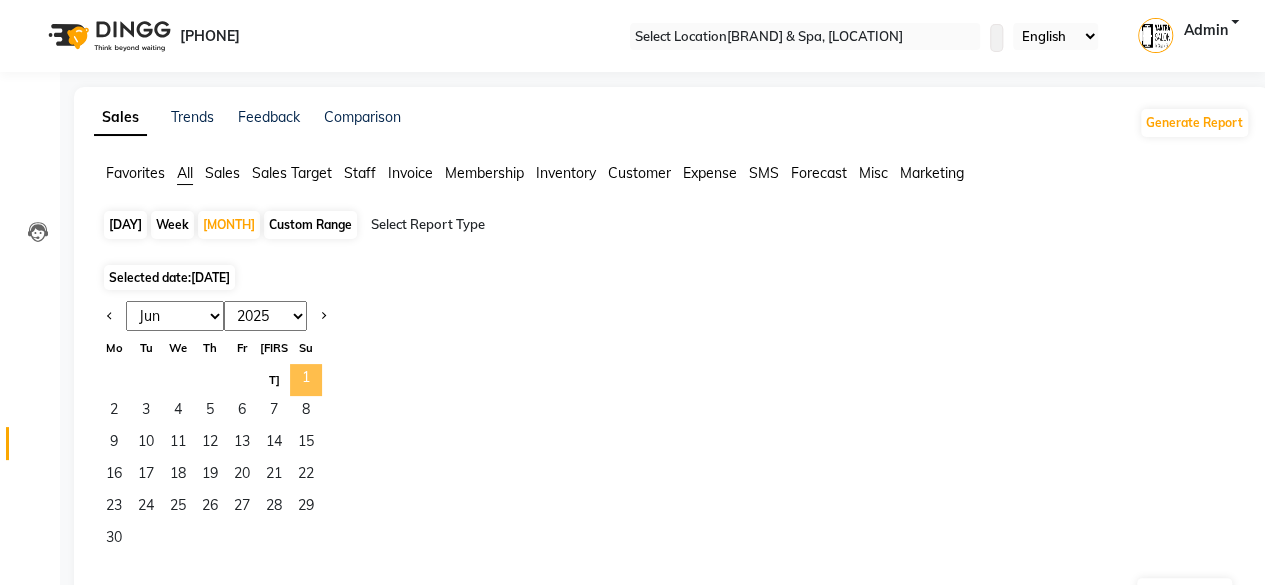 click on "1" at bounding box center [306, 380] 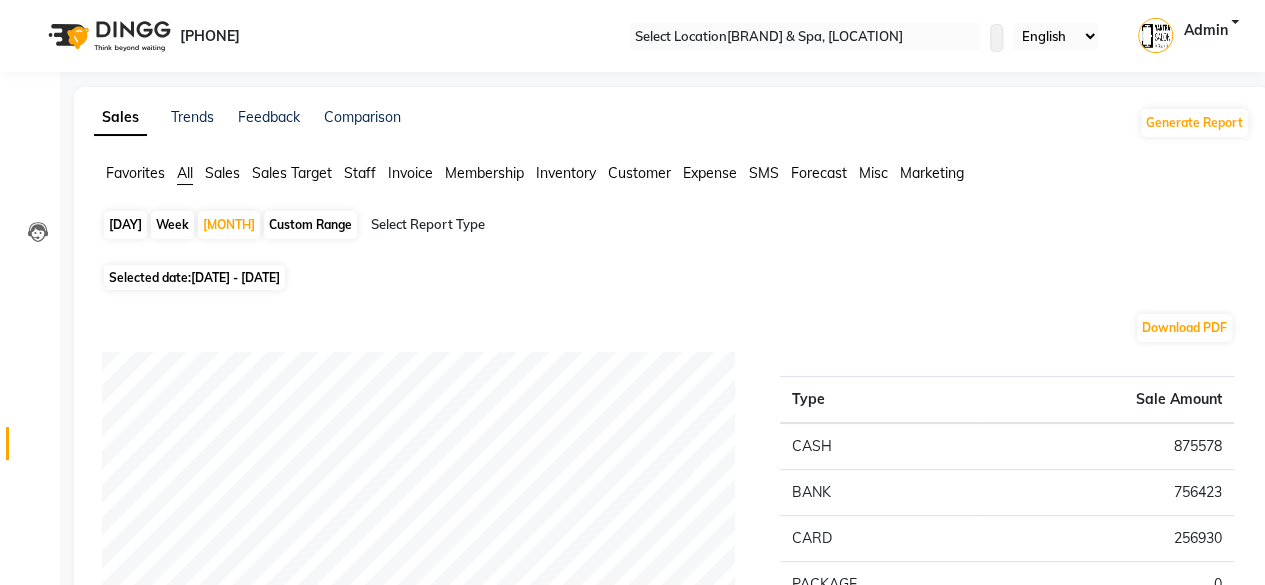 click on "Select Report Type" at bounding box center (542, 227) 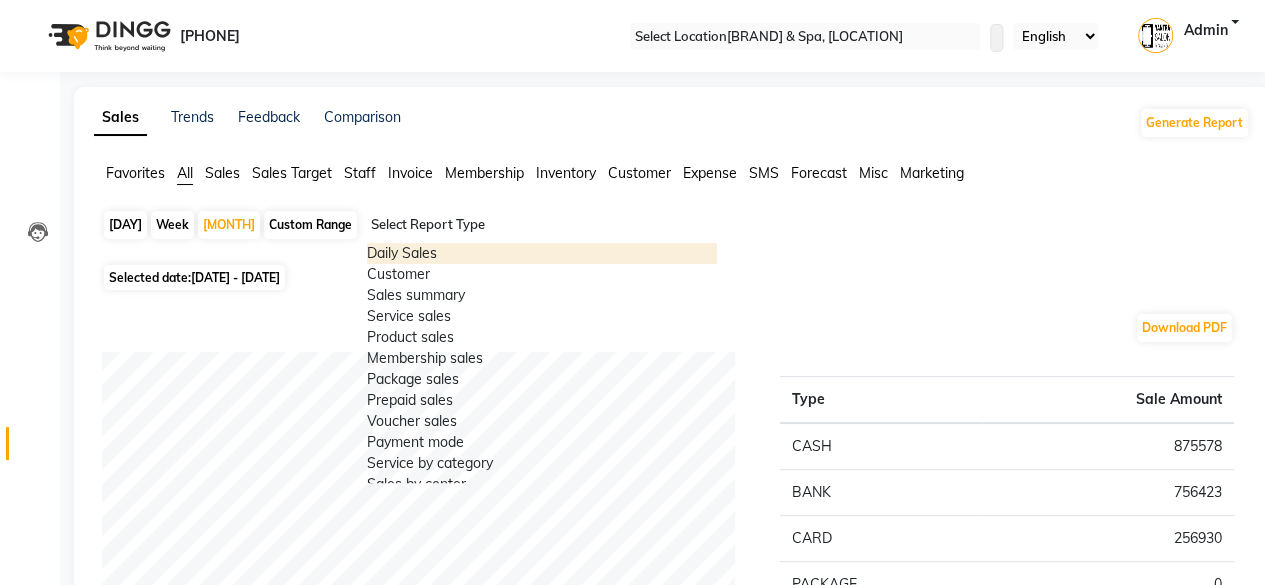 click on "Day   Week   Month   Custom Range  Select Report Type  Daily Sales   Customer   Sales summary   Service sales   Product sales   Membership sales   Package sales   Prepaid sales   Voucher sales   Payment mode   Service by category   Sales by center   Gift card sales   Business Analysis   Backline Transaction Log Summary   Backline Transaction Log   Collection By Date   Collection By Invoice   Staff summary   Staff by service   Staff by product   Staff by membership   Staff by customer service   Staff by customer   Staff attendance   Staff attendance logs   Staff performance   Staff performance service   Staff performance product   Staff combined summary   Staff service summary   Staff product summary   Staff membership summary   Staff prepaid summary   Staff voucher summary   Staff package summary   Staff transfer   Staff performance summary   Staff Gift card Summary   Staff Tip Summary   Invoice   Tax invoice   Tax detail invoice   Invoice unpaid(balance due)   Invoice tax report (Products only)   Expense" at bounding box center (672, 234) 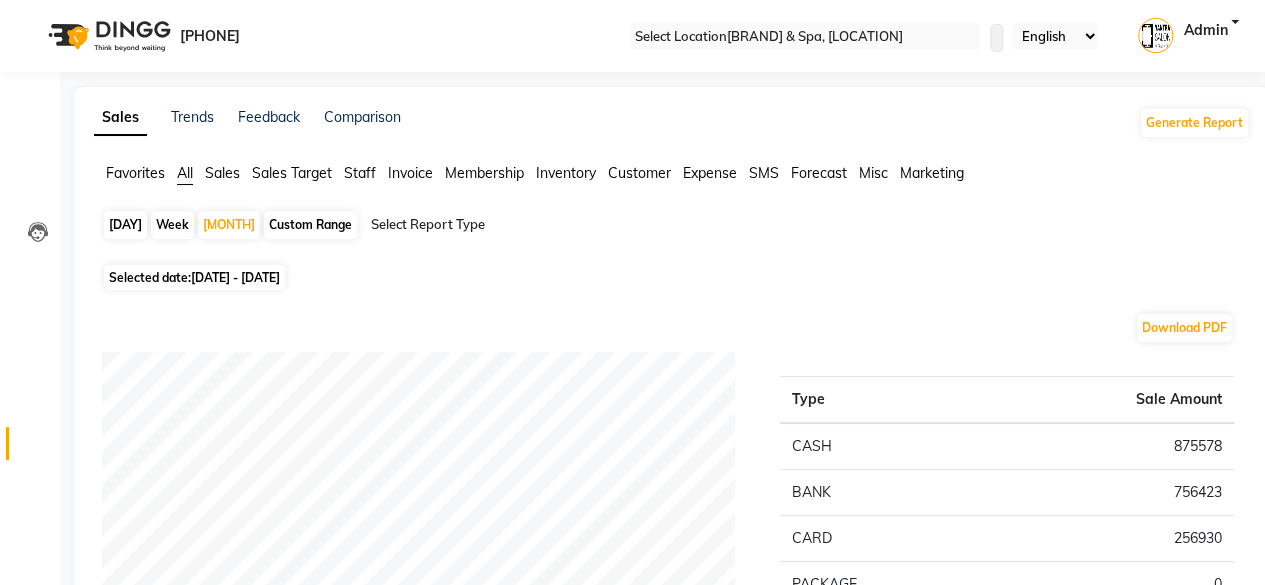 click on "[DAY]" at bounding box center (125, 225) 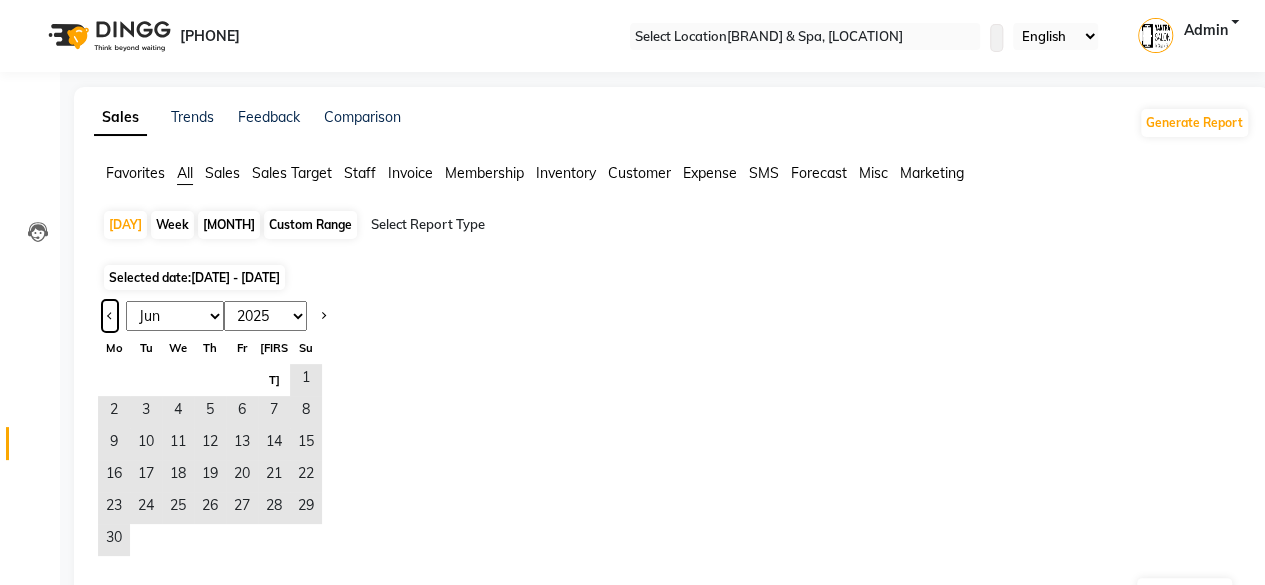 click at bounding box center (110, 316) 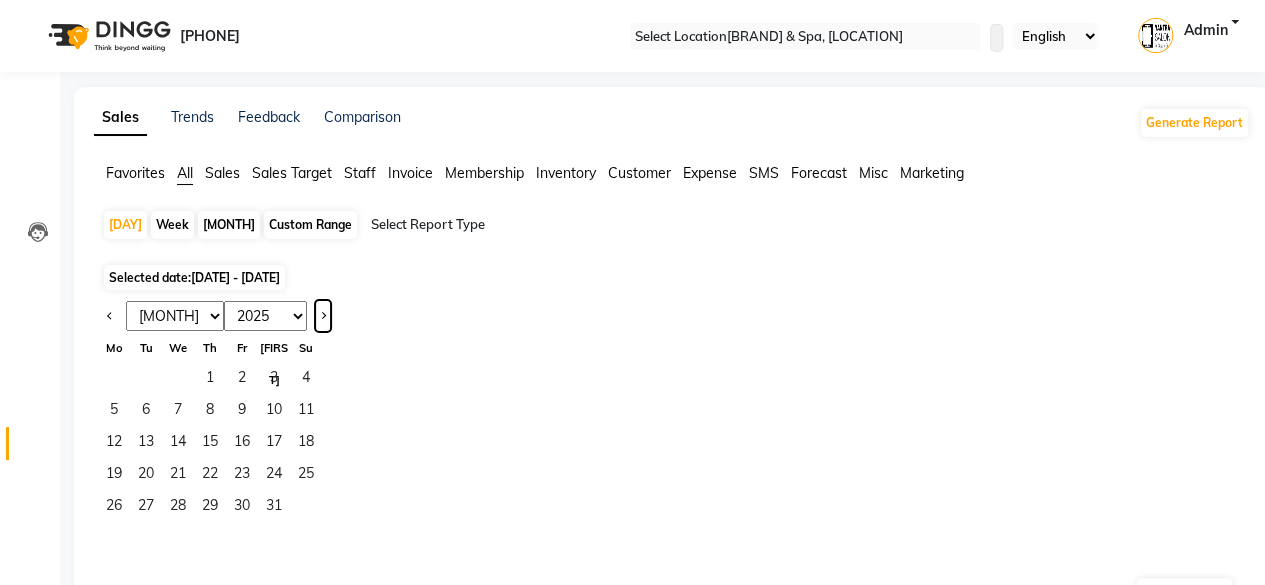 click at bounding box center (322, 314) 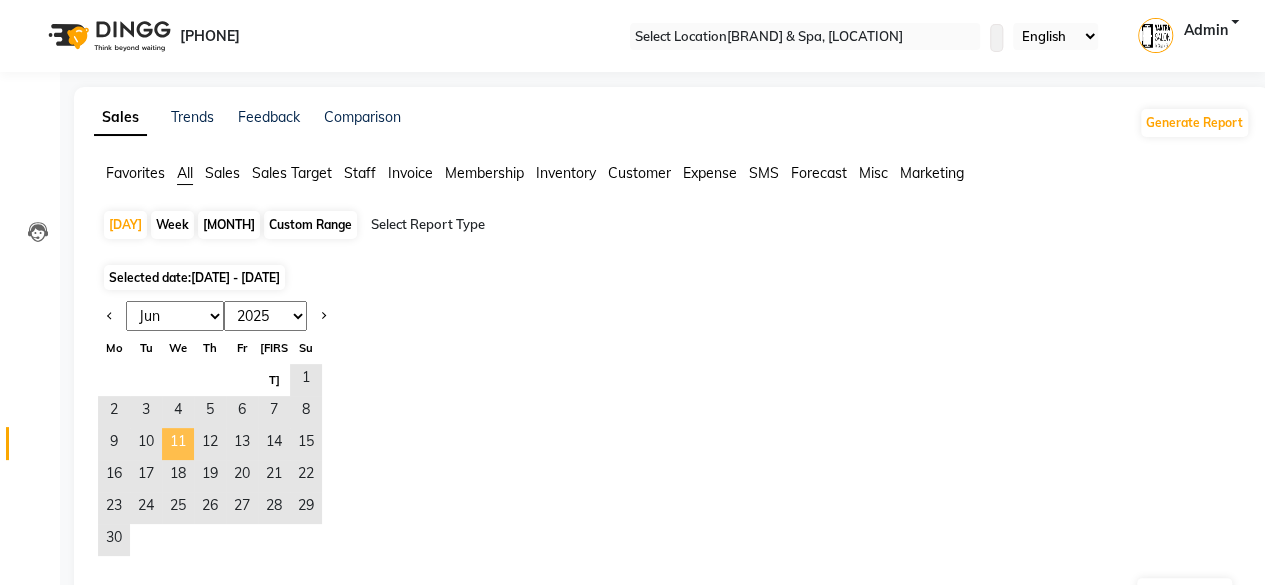 click on "11" at bounding box center [178, 444] 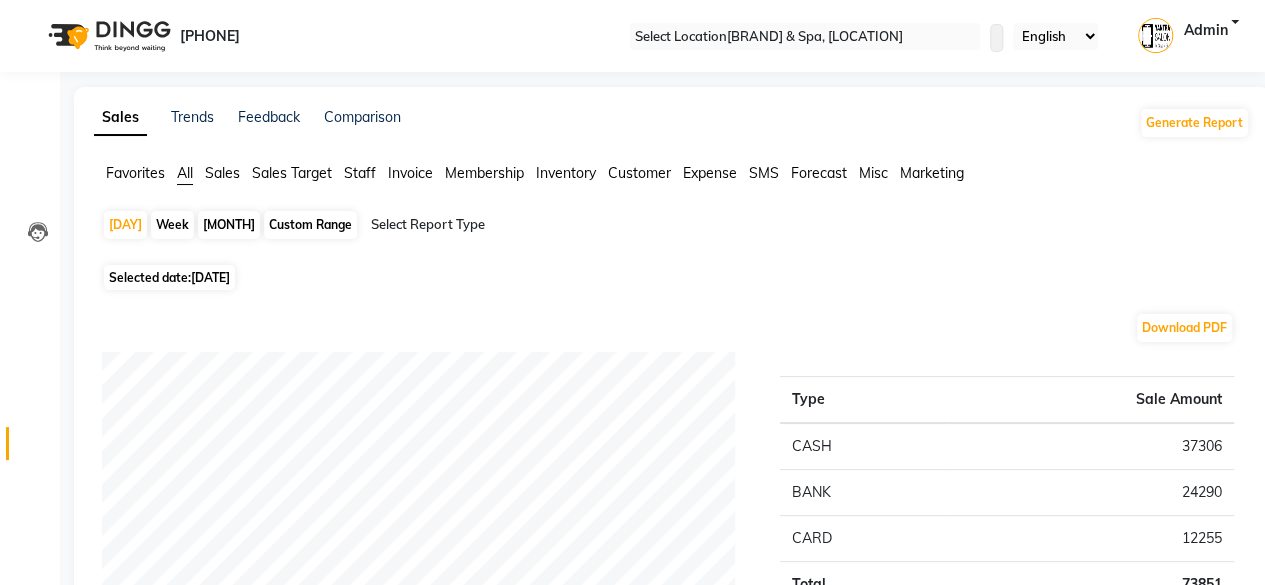 click at bounding box center [542, 225] 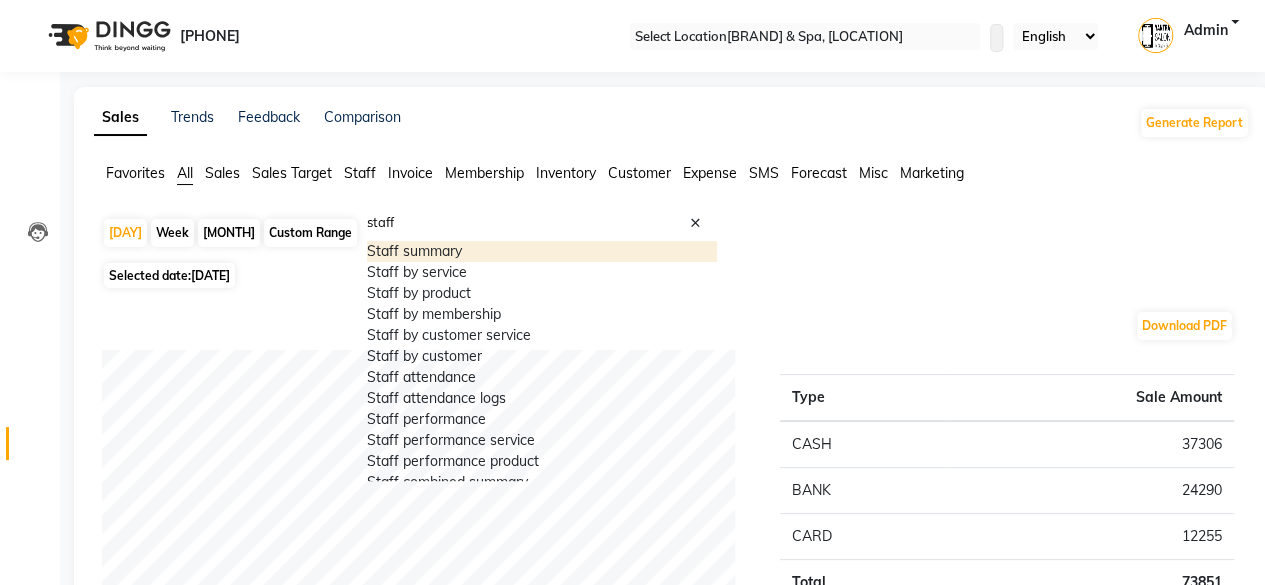 click on "Staff summary" at bounding box center [542, 251] 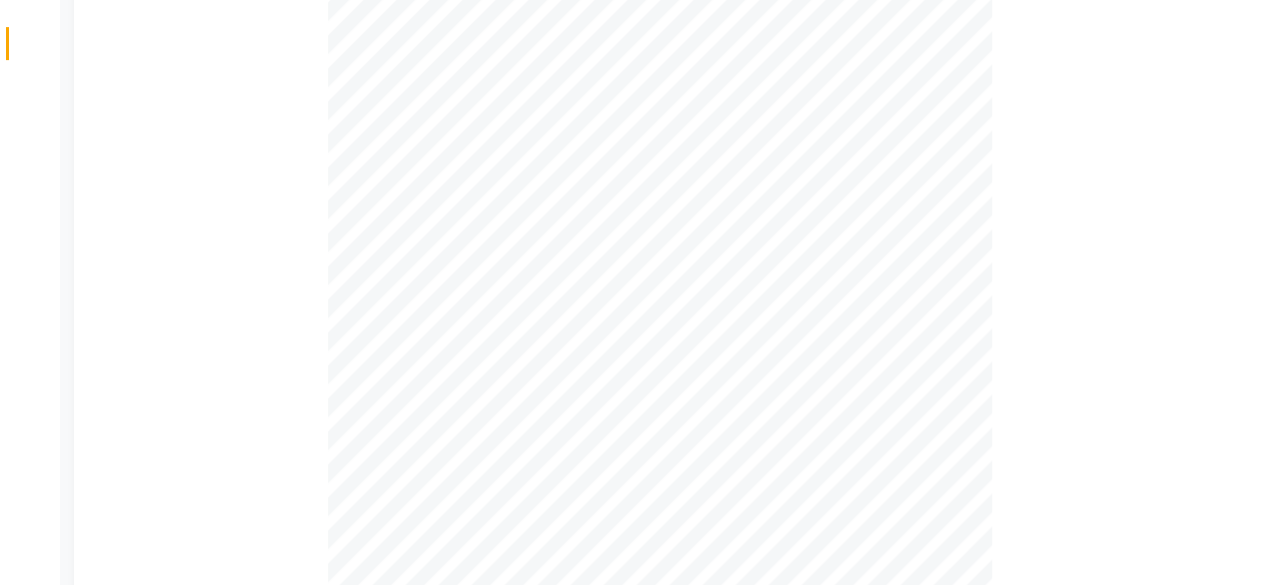 scroll, scrollTop: 100, scrollLeft: 0, axis: vertical 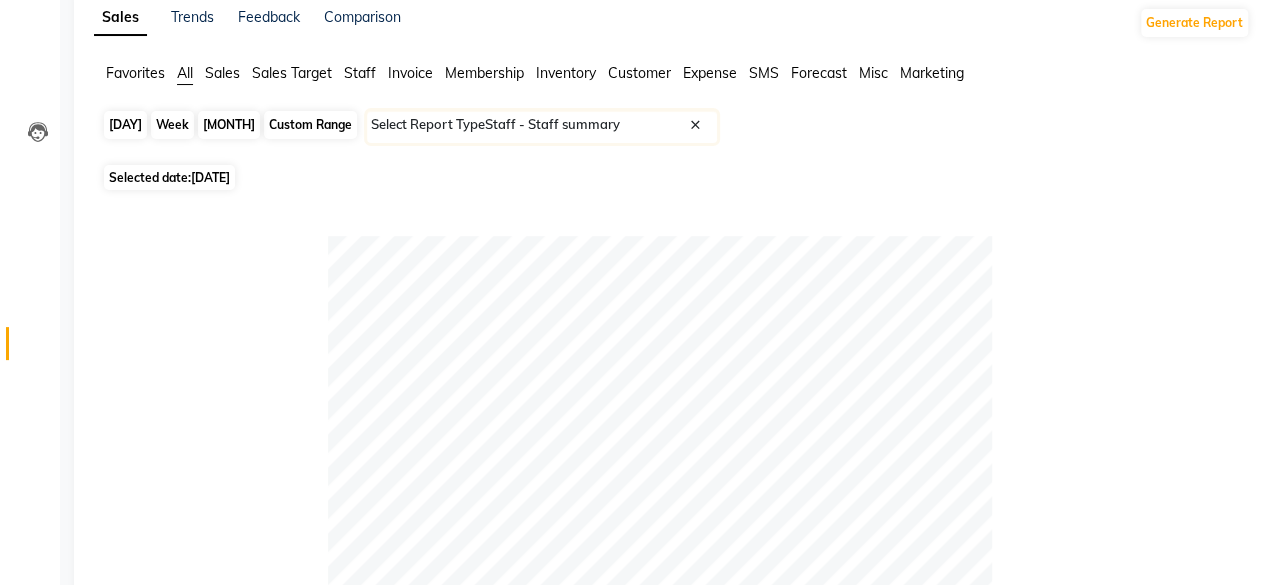 click on "[DAY]" at bounding box center [125, 125] 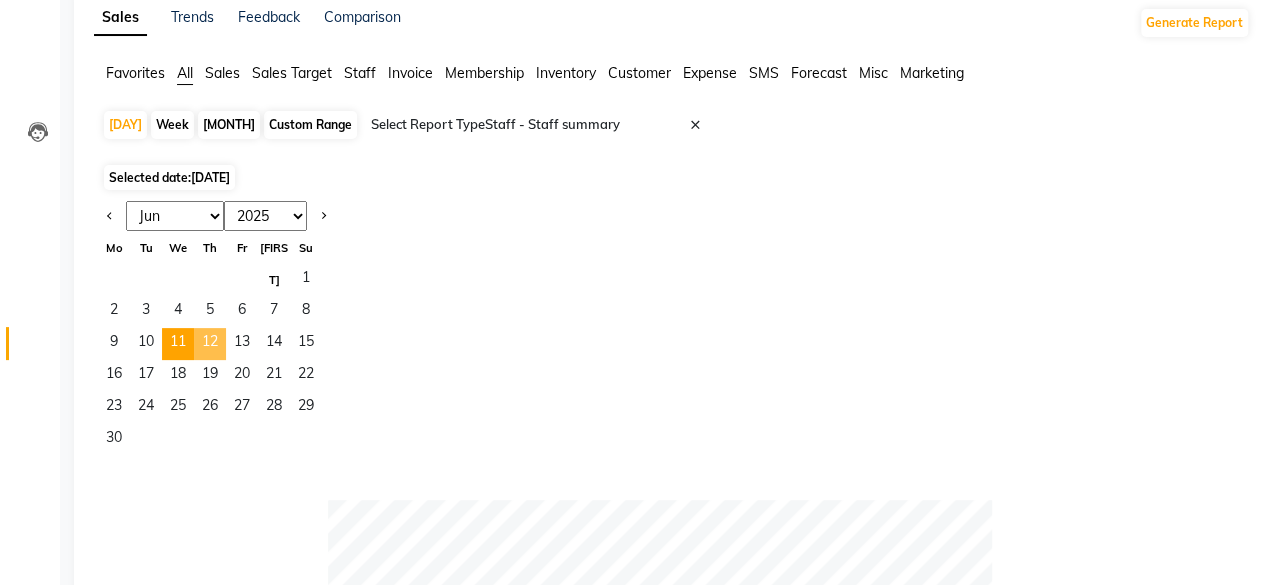 click on "12" at bounding box center [210, 344] 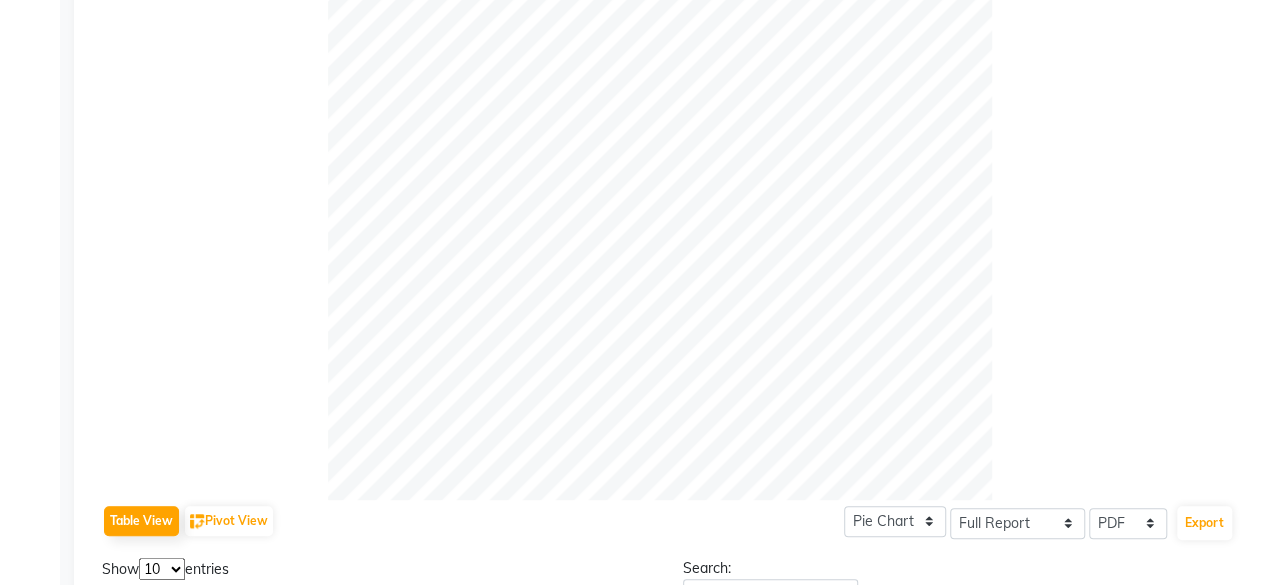 scroll, scrollTop: 200, scrollLeft: 0, axis: vertical 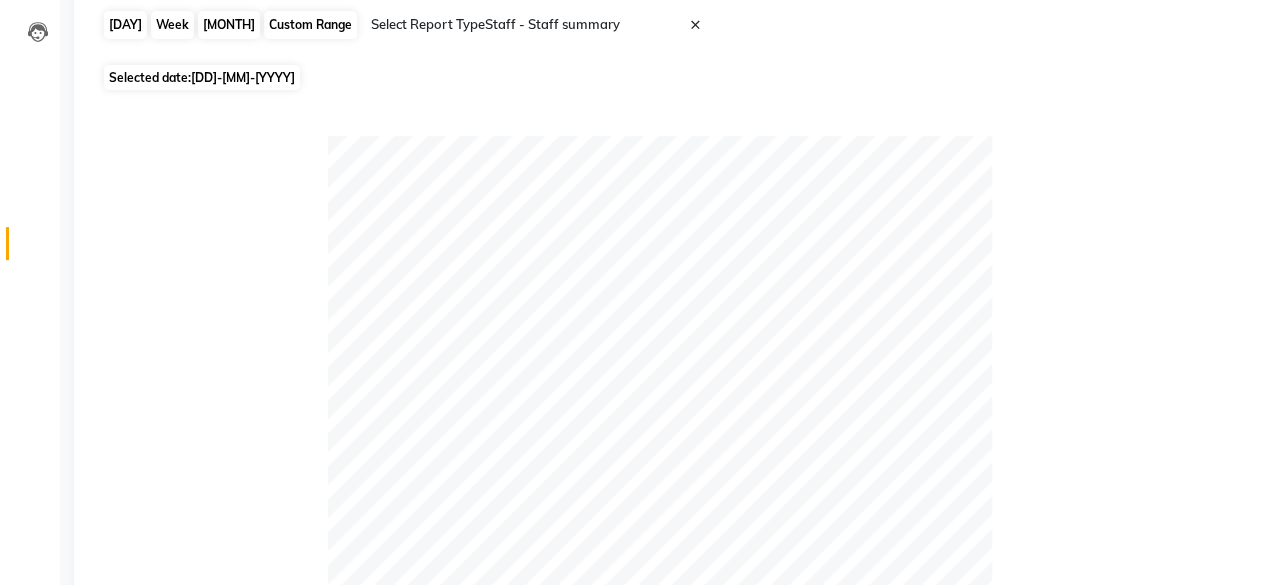 click on "[DAY]" at bounding box center (125, 25) 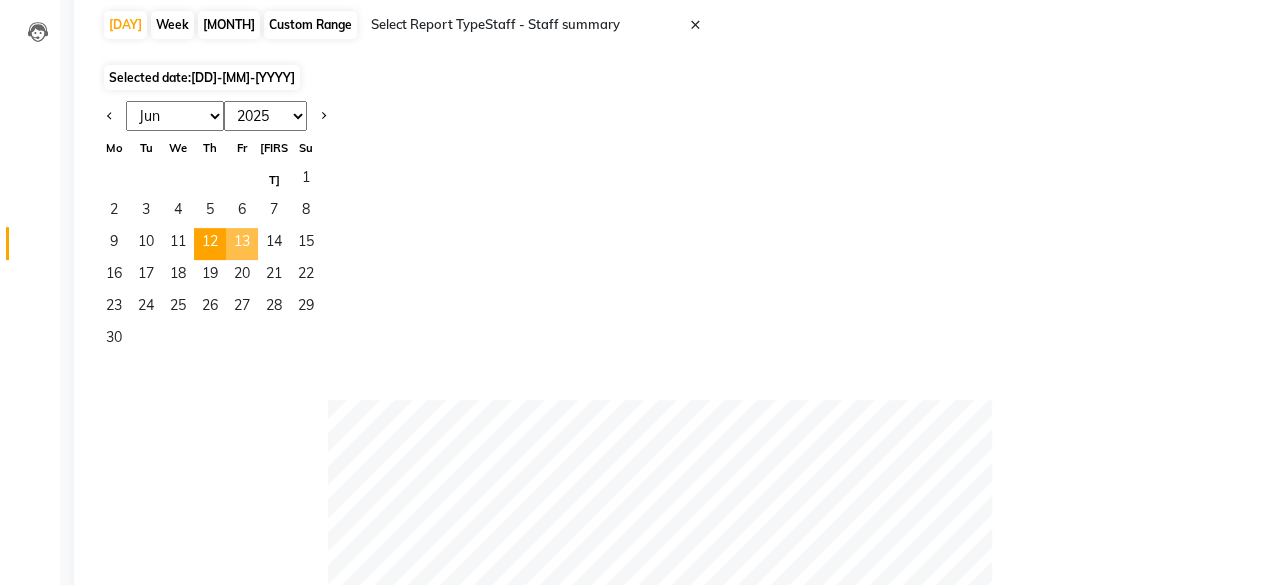 click on "13" at bounding box center [242, 244] 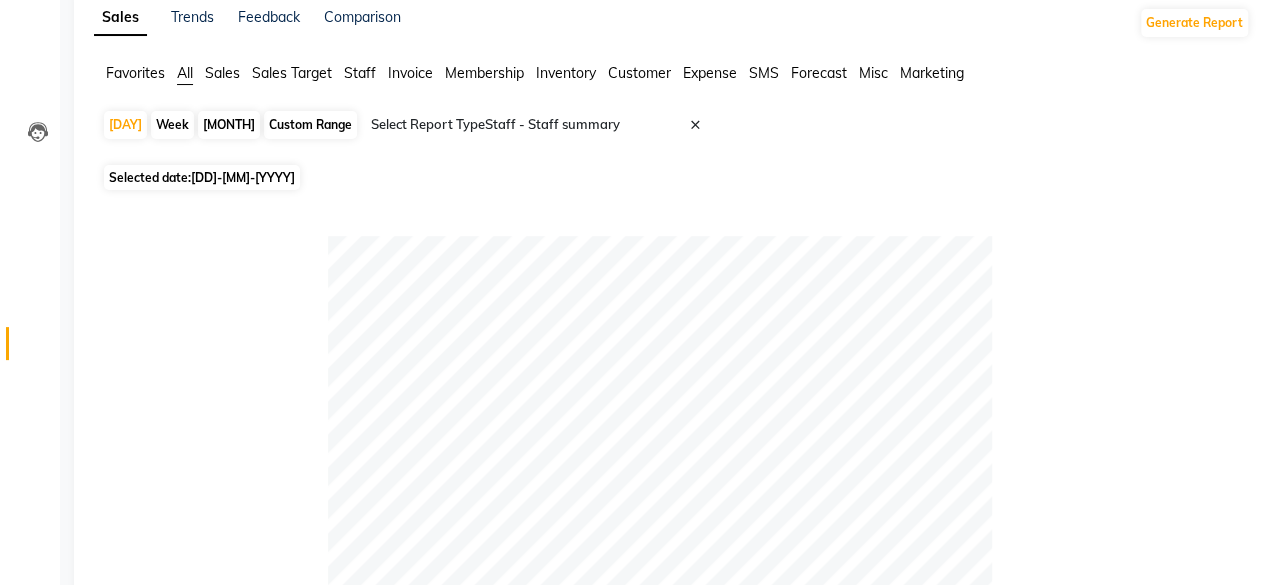 scroll, scrollTop: 100, scrollLeft: 0, axis: vertical 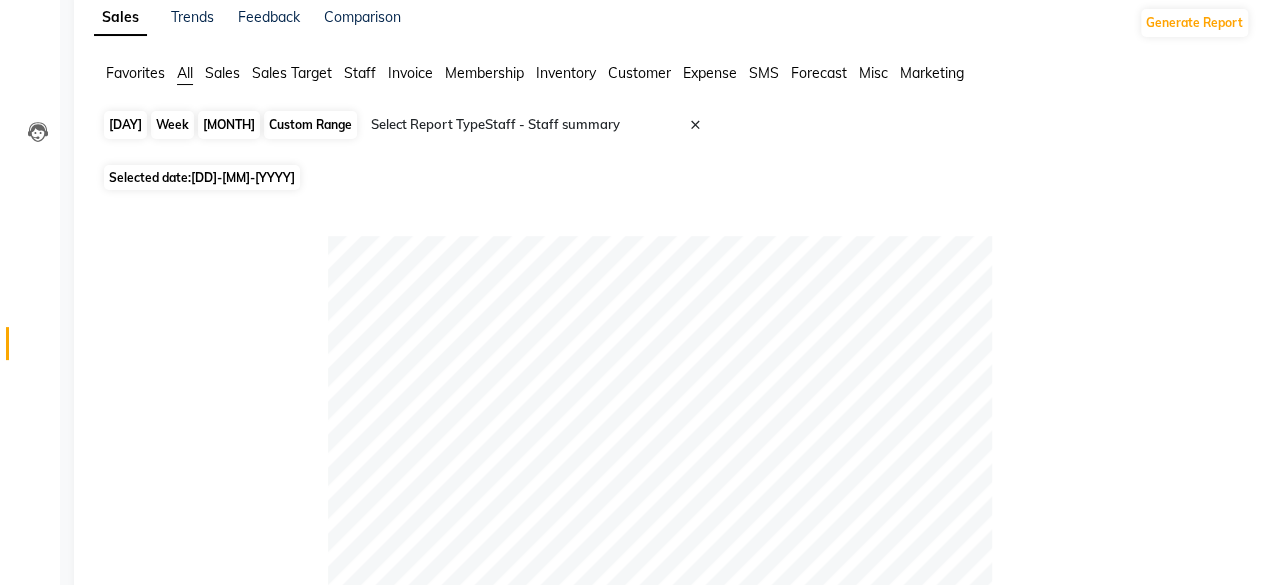 click on "[DAY]" at bounding box center [125, 125] 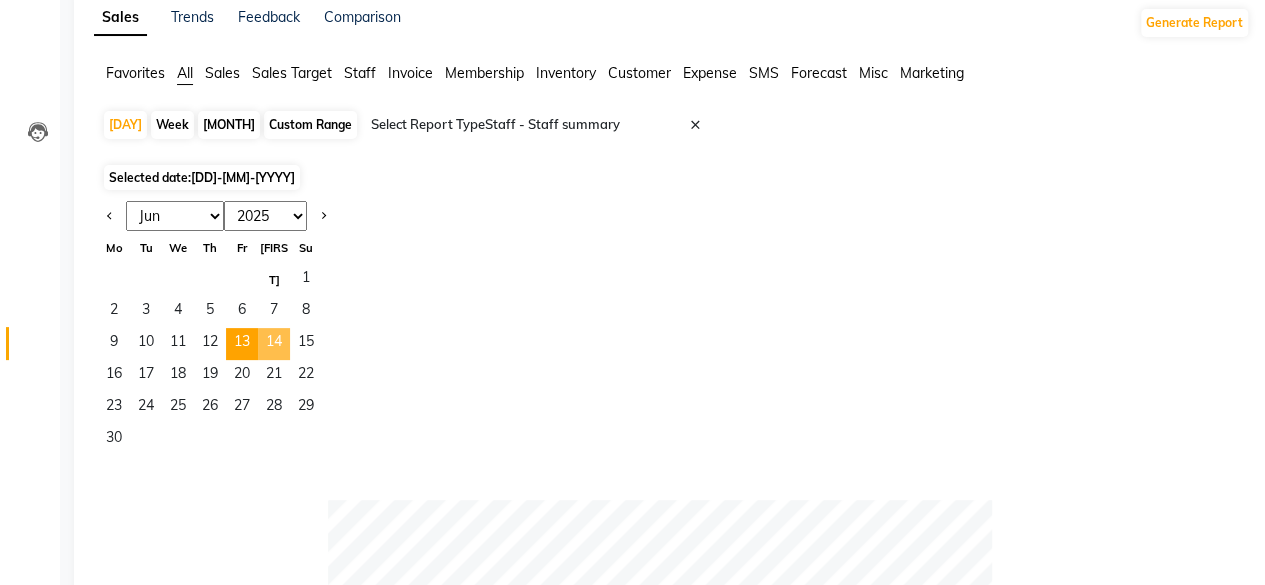 drag, startPoint x: 289, startPoint y: 343, endPoint x: 300, endPoint y: 342, distance: 11.045361 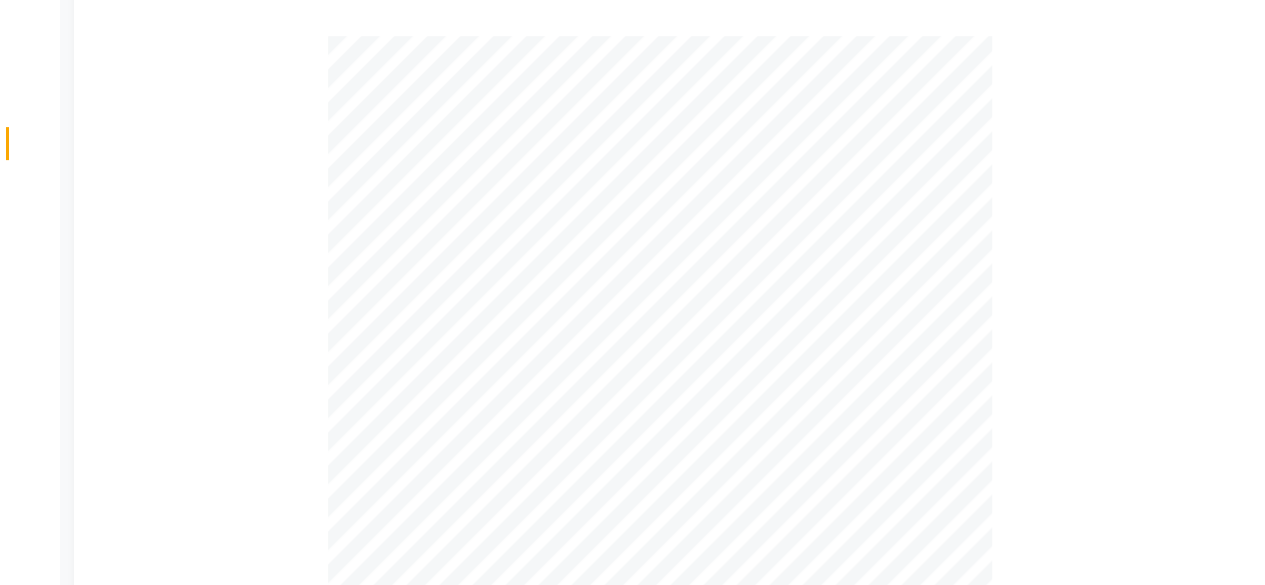 scroll, scrollTop: 0, scrollLeft: 0, axis: both 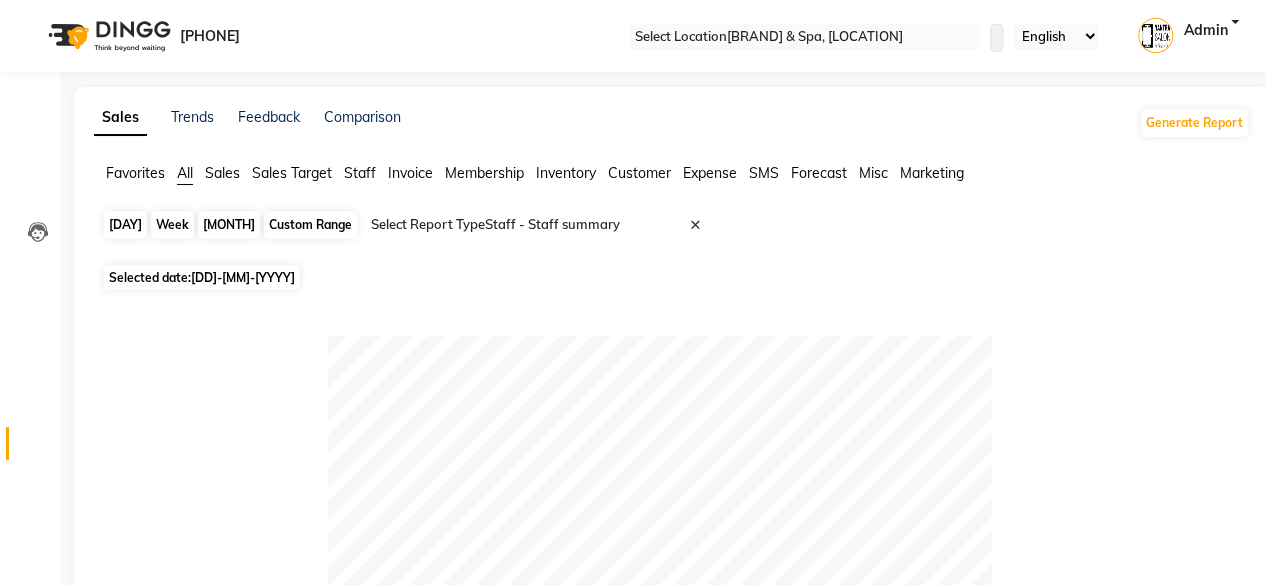 click on "[DAY]" at bounding box center [125, 225] 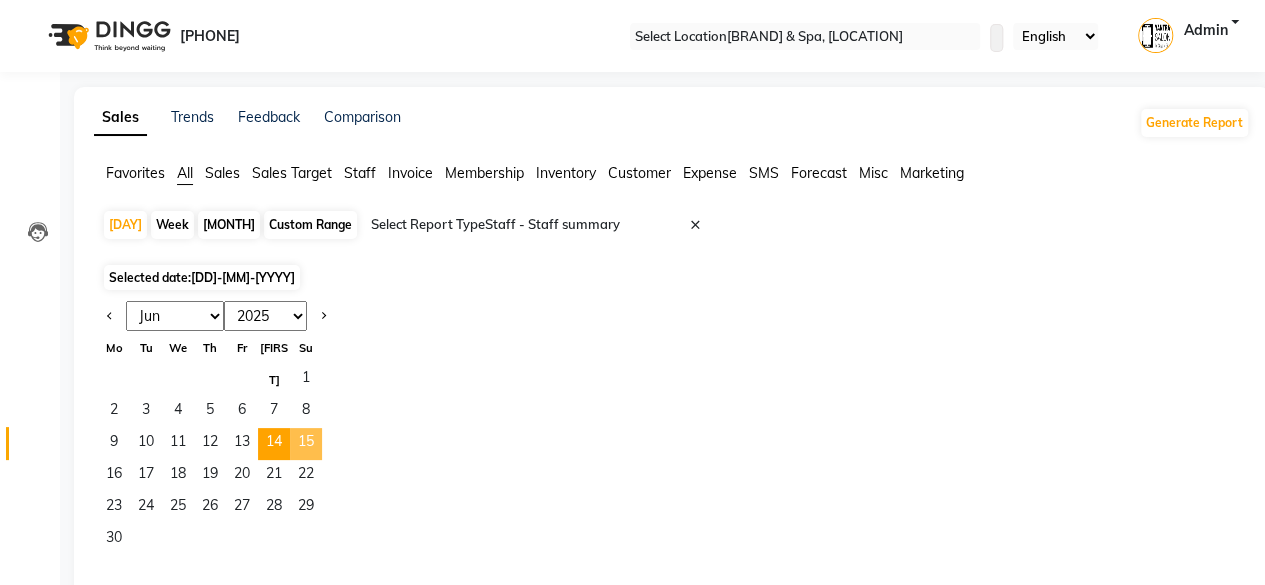 click on "15" at bounding box center (306, 444) 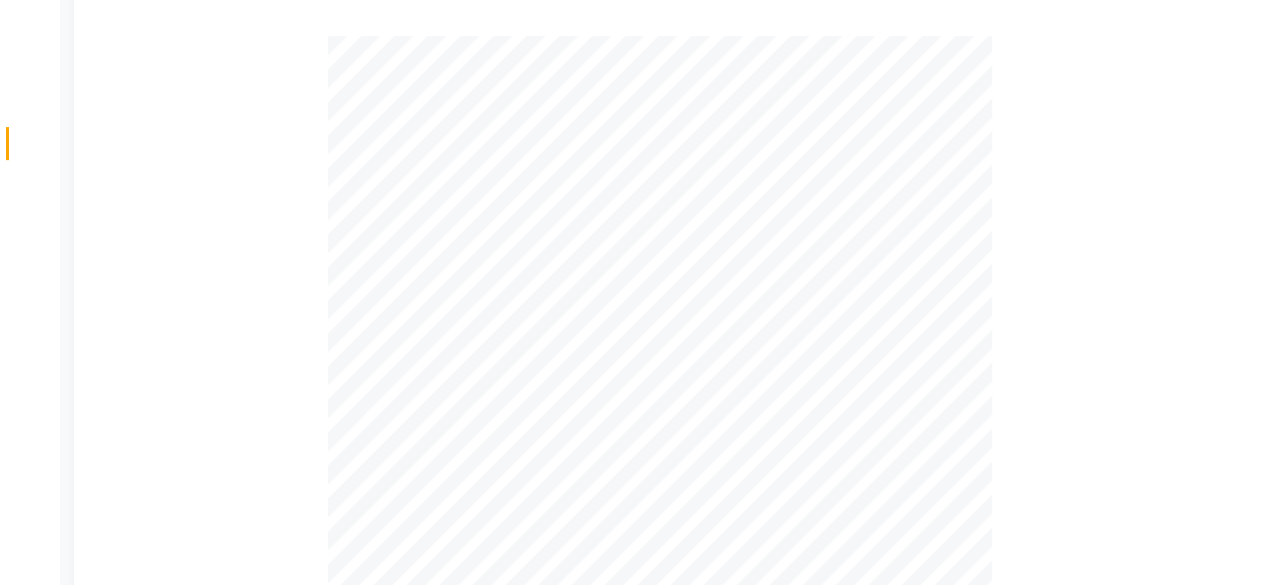scroll, scrollTop: 0, scrollLeft: 0, axis: both 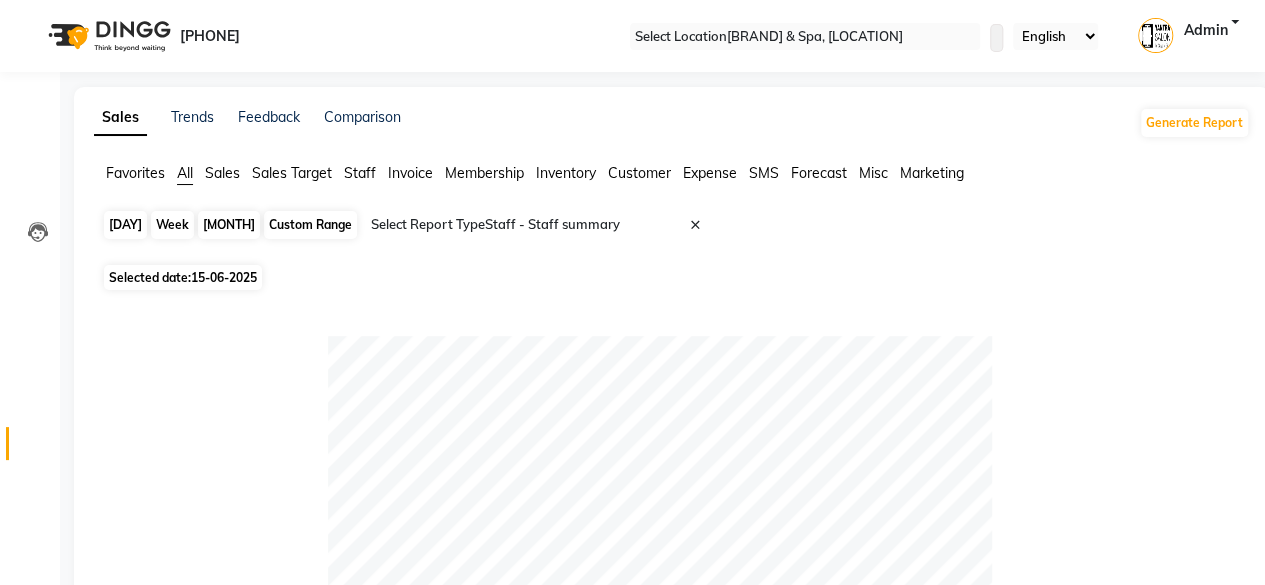 click on "[DAY]" at bounding box center (125, 225) 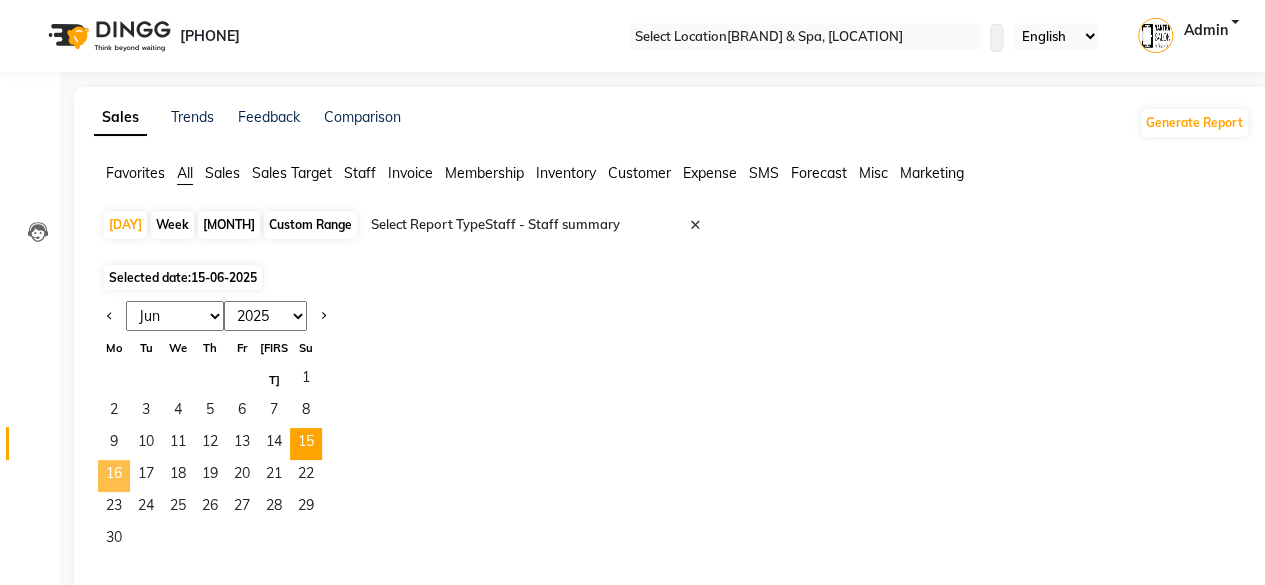 click on "16" at bounding box center (114, 476) 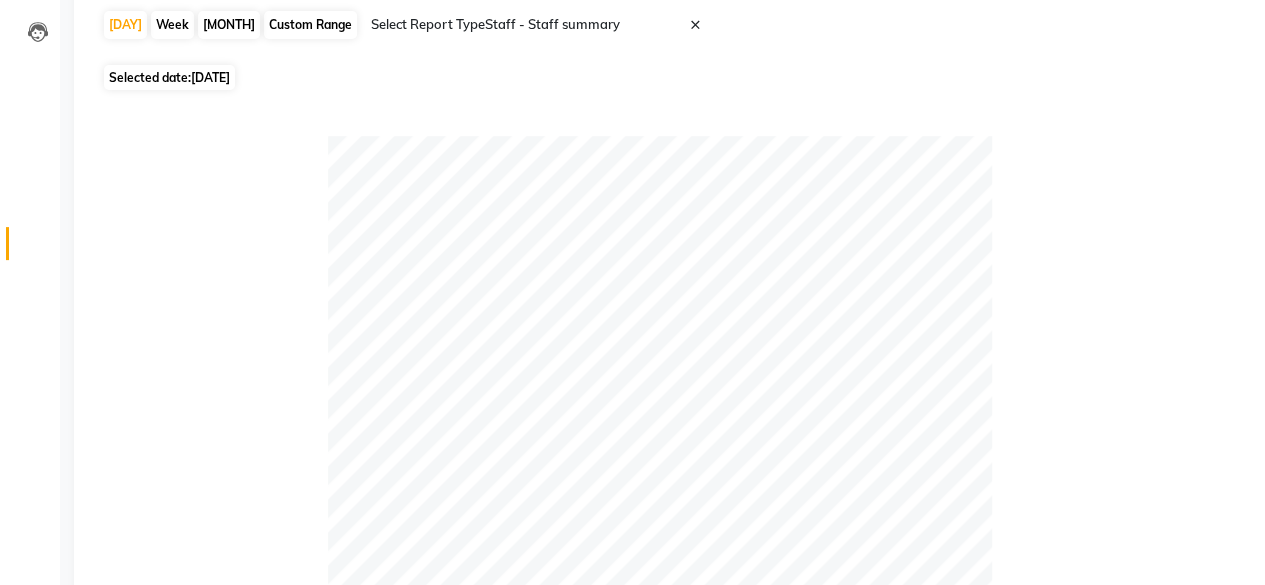 scroll, scrollTop: 0, scrollLeft: 0, axis: both 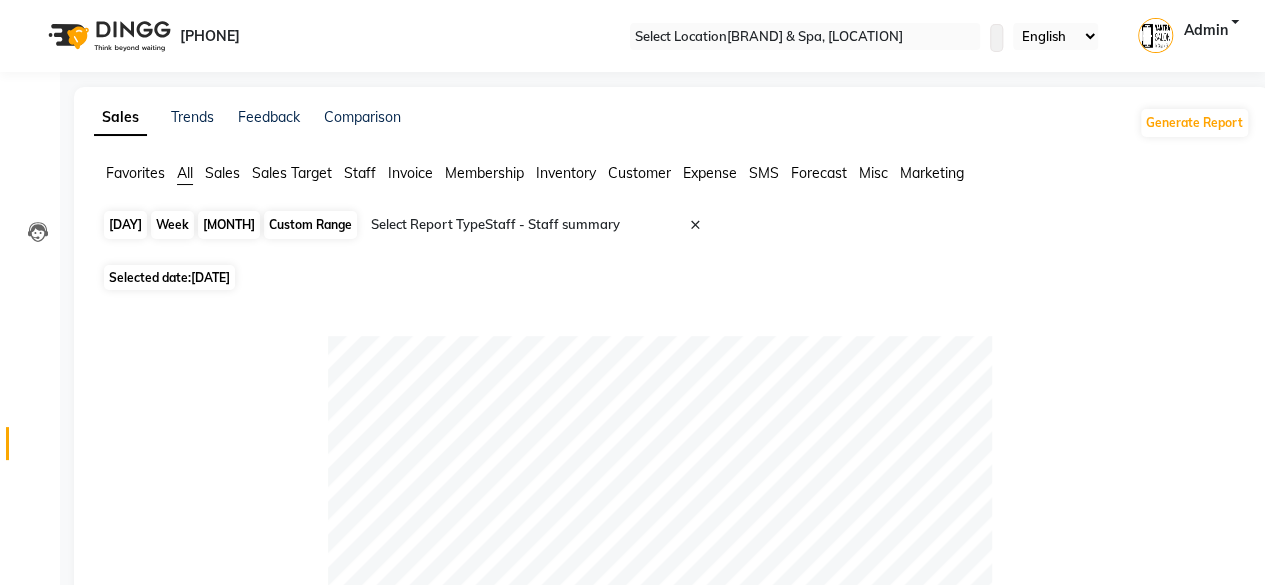 click on "[DAY]" at bounding box center (125, 225) 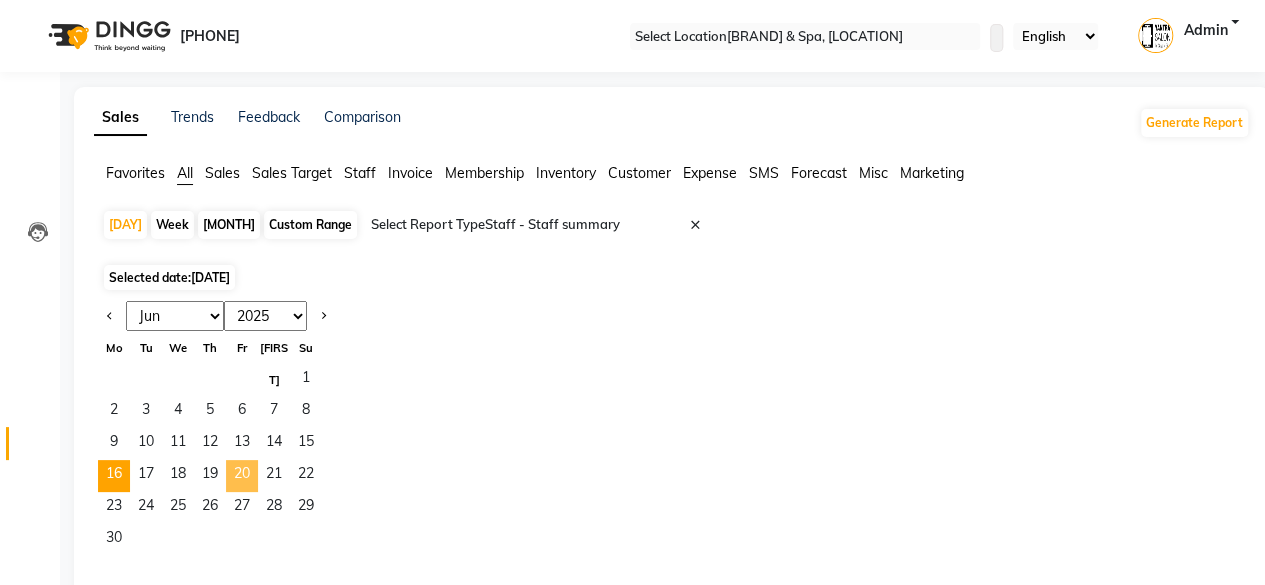 click on "20" at bounding box center [242, 476] 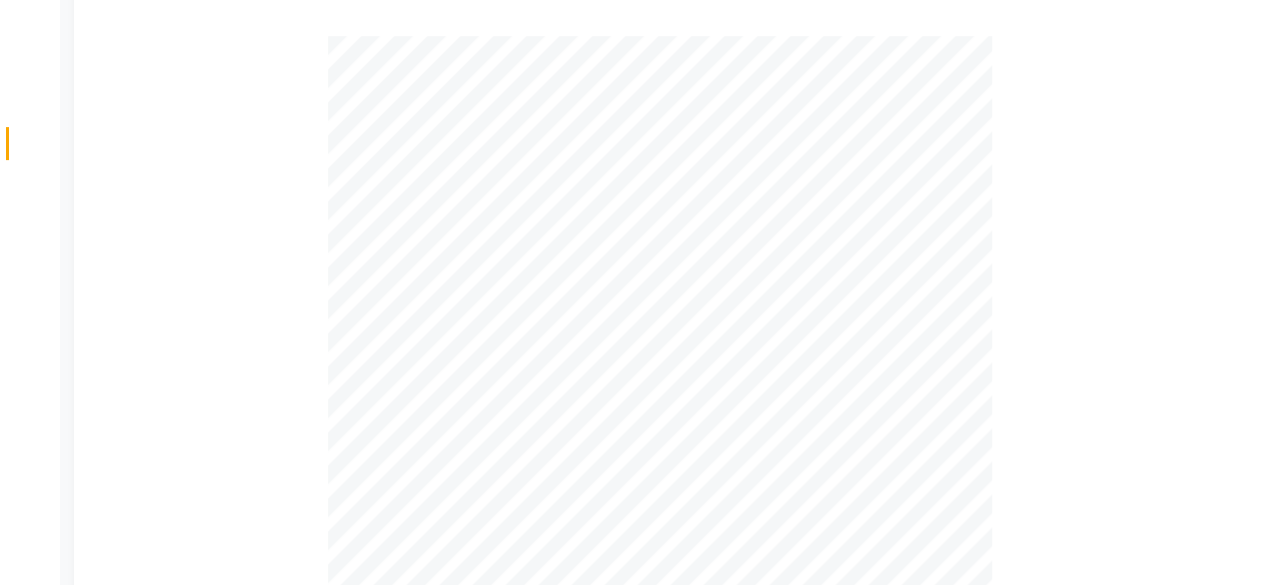 scroll, scrollTop: 0, scrollLeft: 0, axis: both 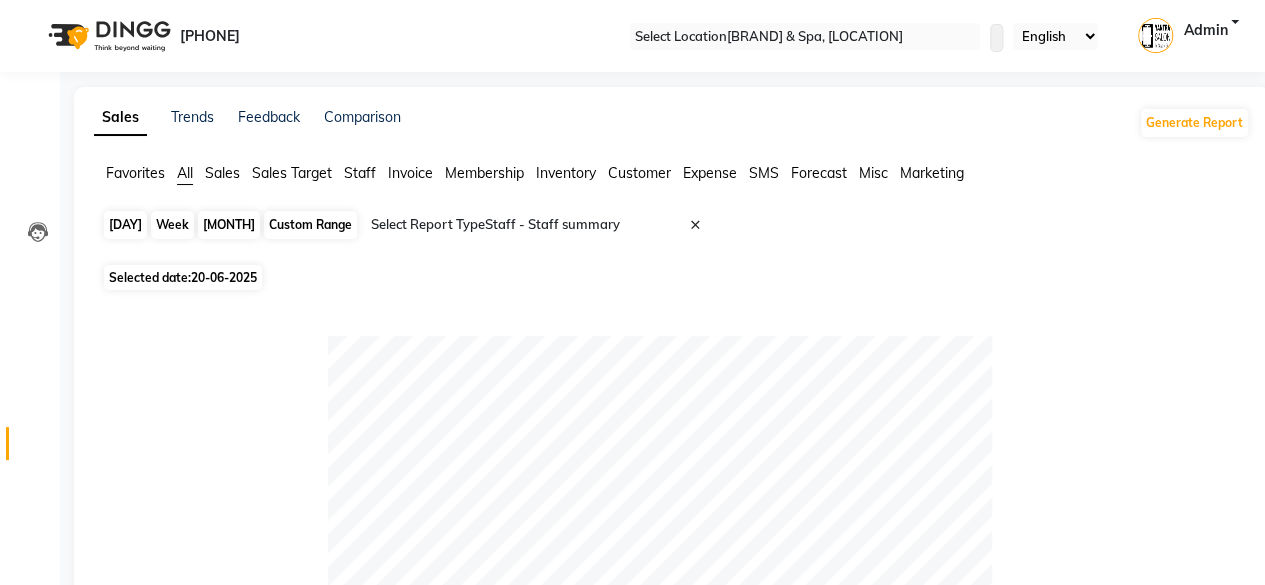 click on "[DAY]" at bounding box center (125, 225) 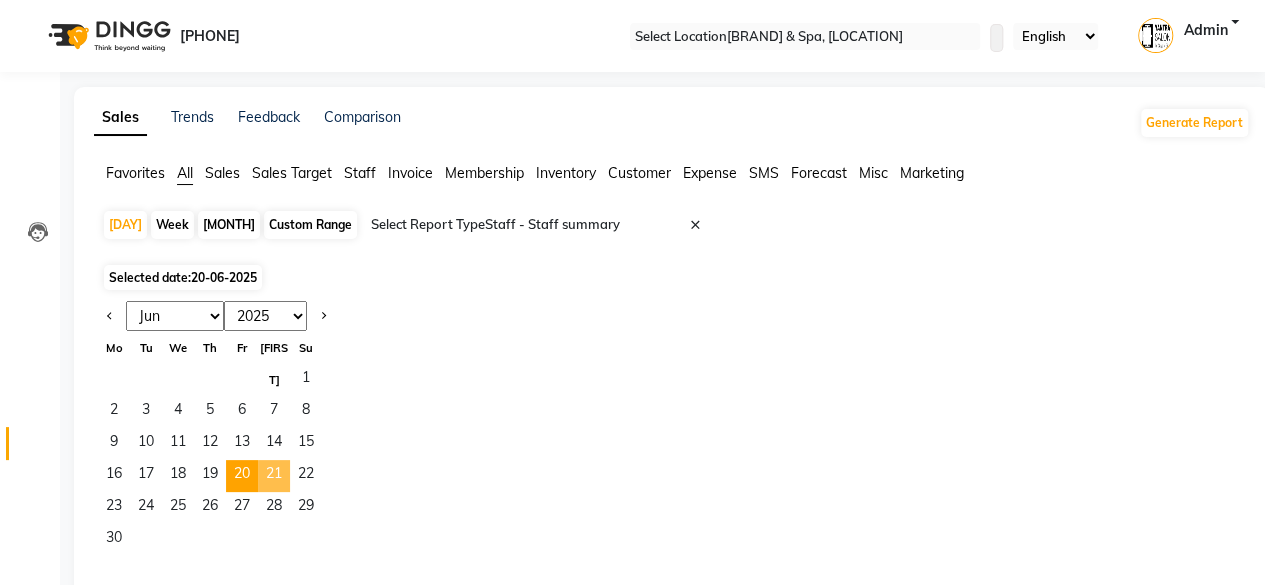 click on "21" at bounding box center [274, 476] 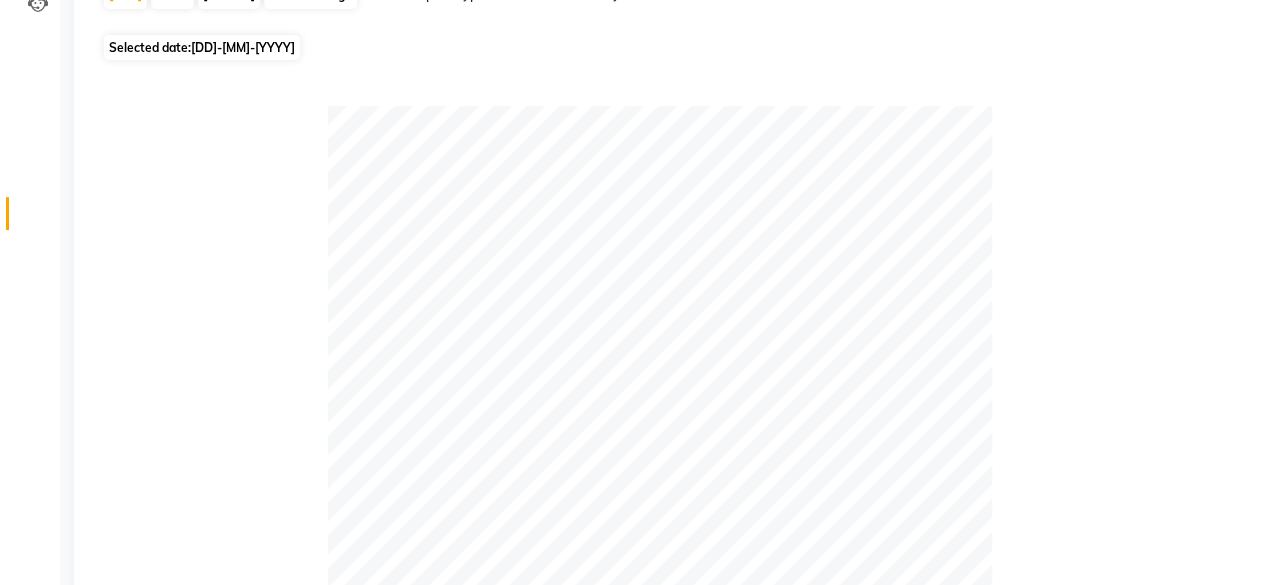 scroll, scrollTop: 200, scrollLeft: 0, axis: vertical 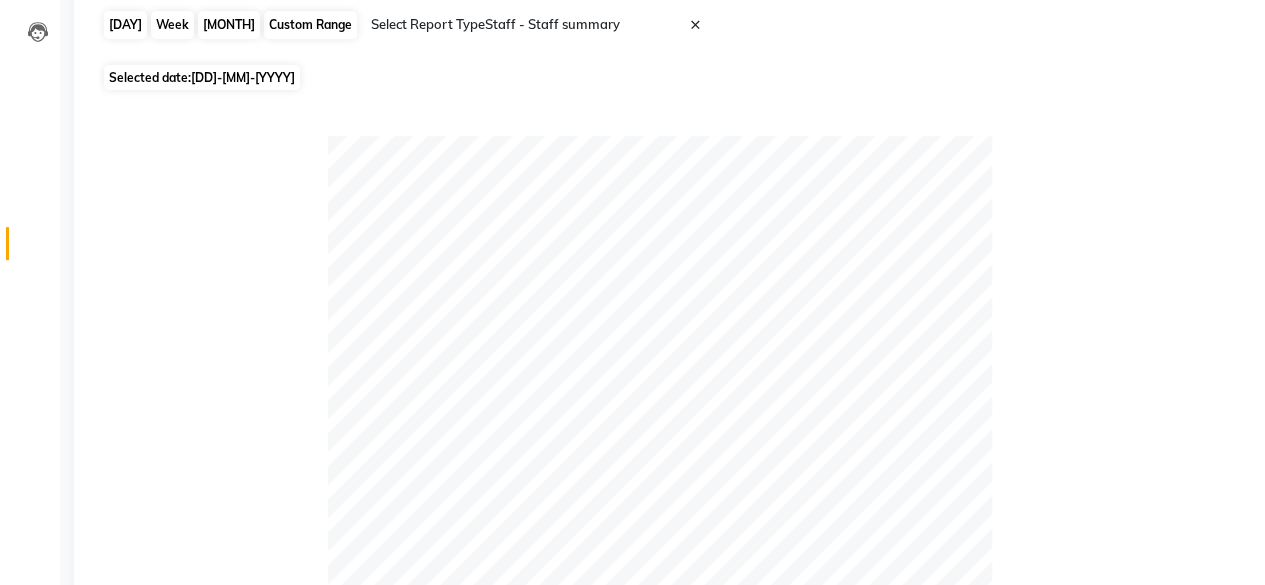 click on "[DAY]" at bounding box center (125, 25) 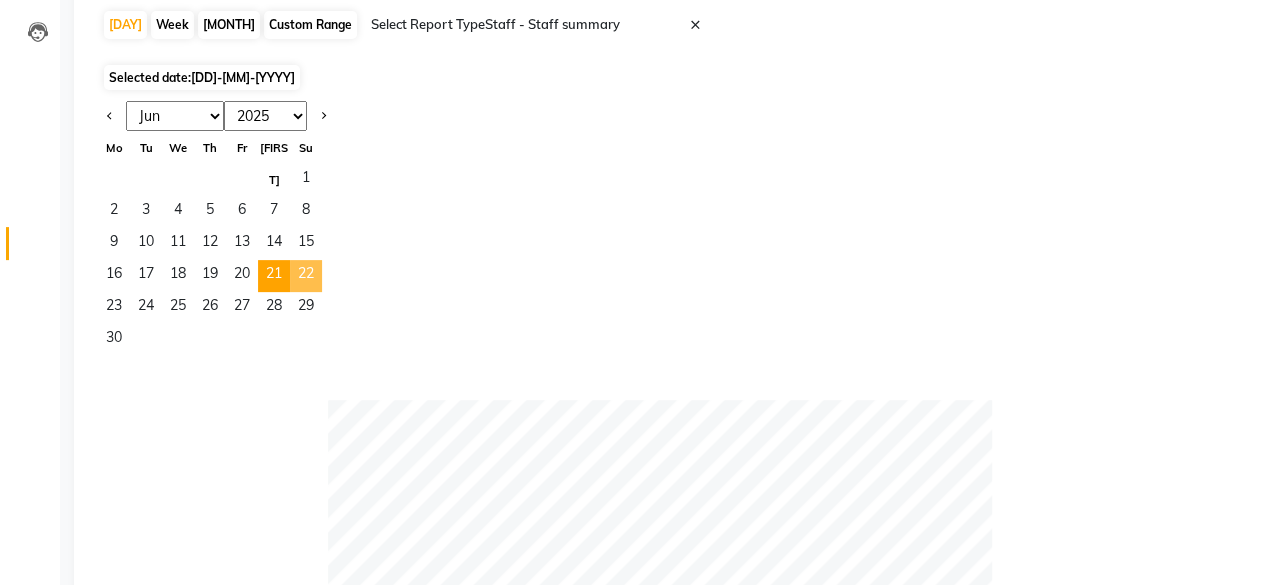 click on "22" at bounding box center [306, 276] 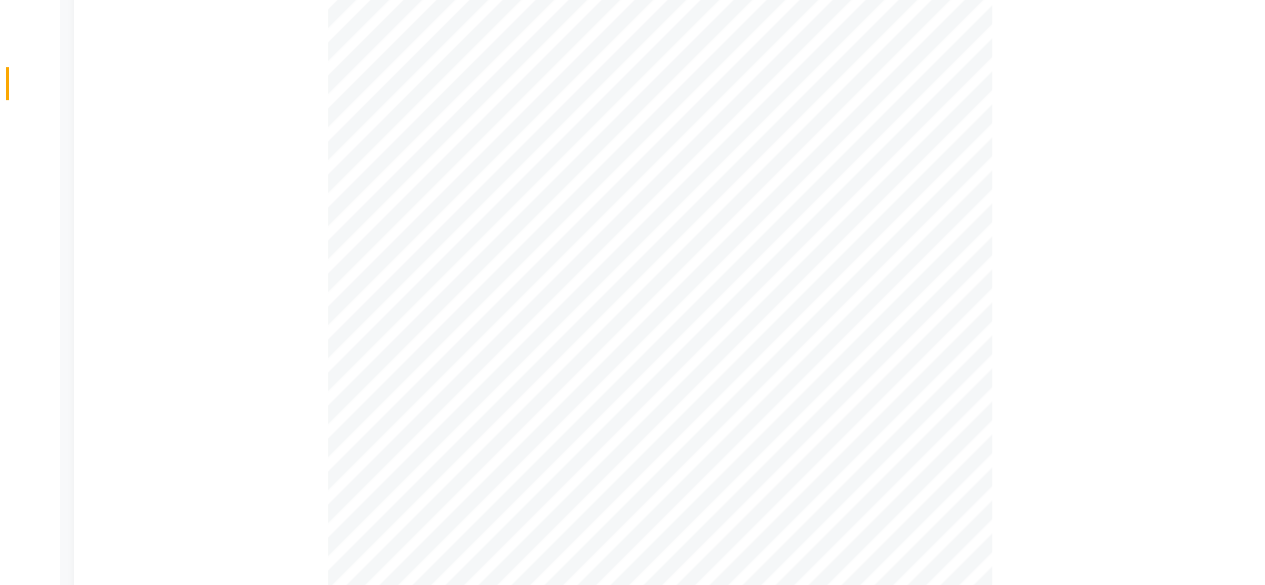 scroll, scrollTop: 60, scrollLeft: 0, axis: vertical 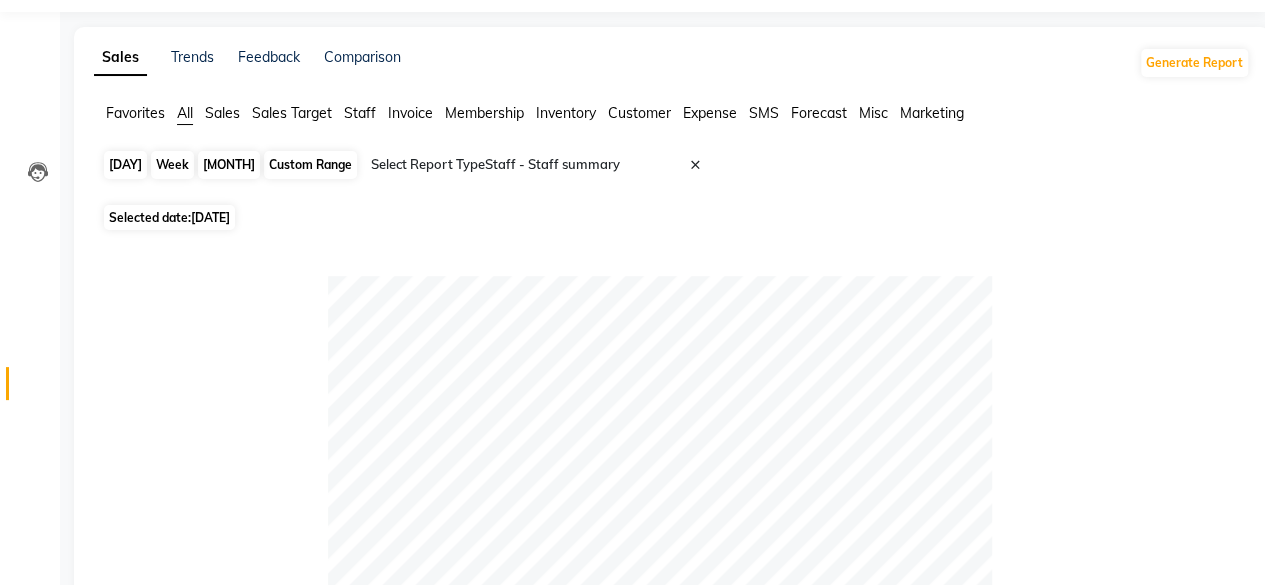 click on "[DAY]" at bounding box center [125, 165] 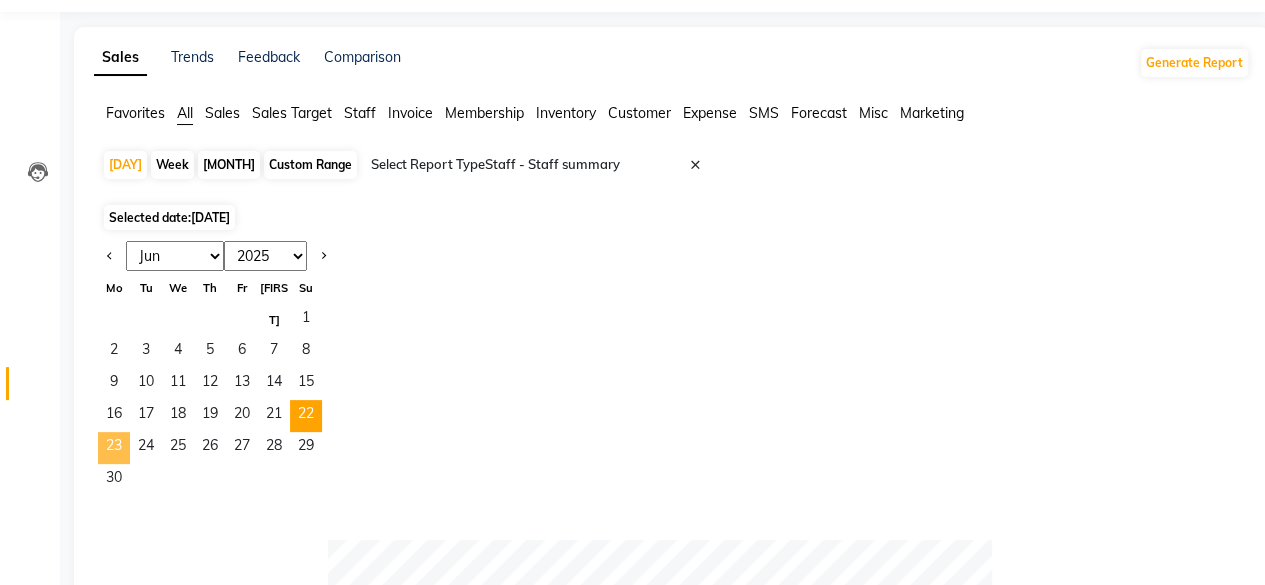 click on "23" at bounding box center (114, 448) 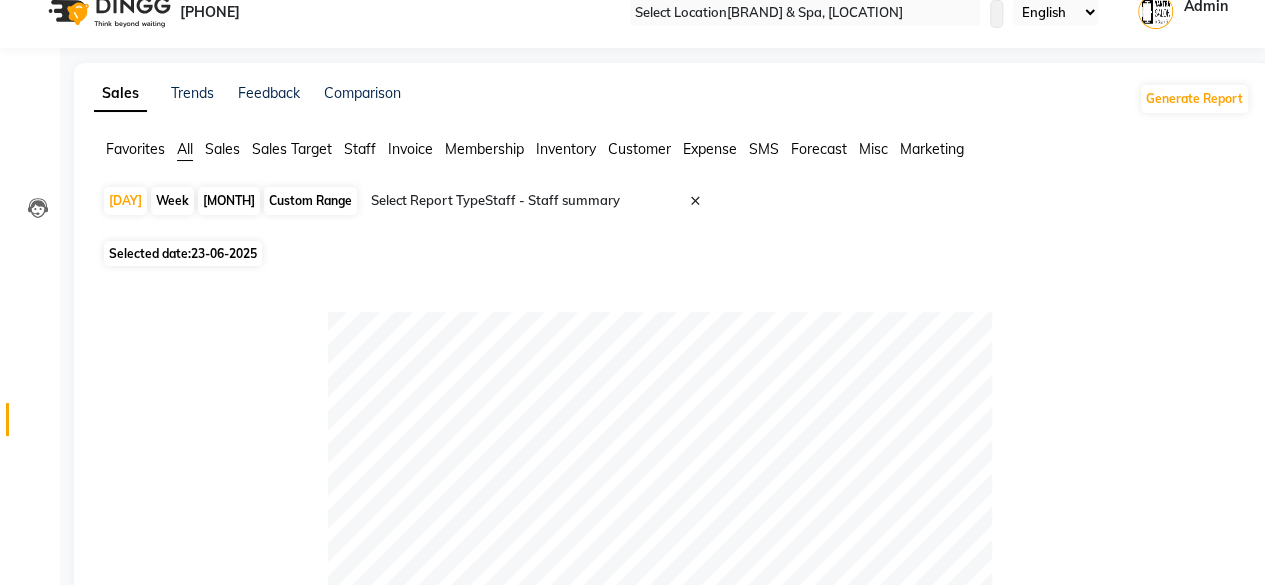 scroll, scrollTop: 0, scrollLeft: 0, axis: both 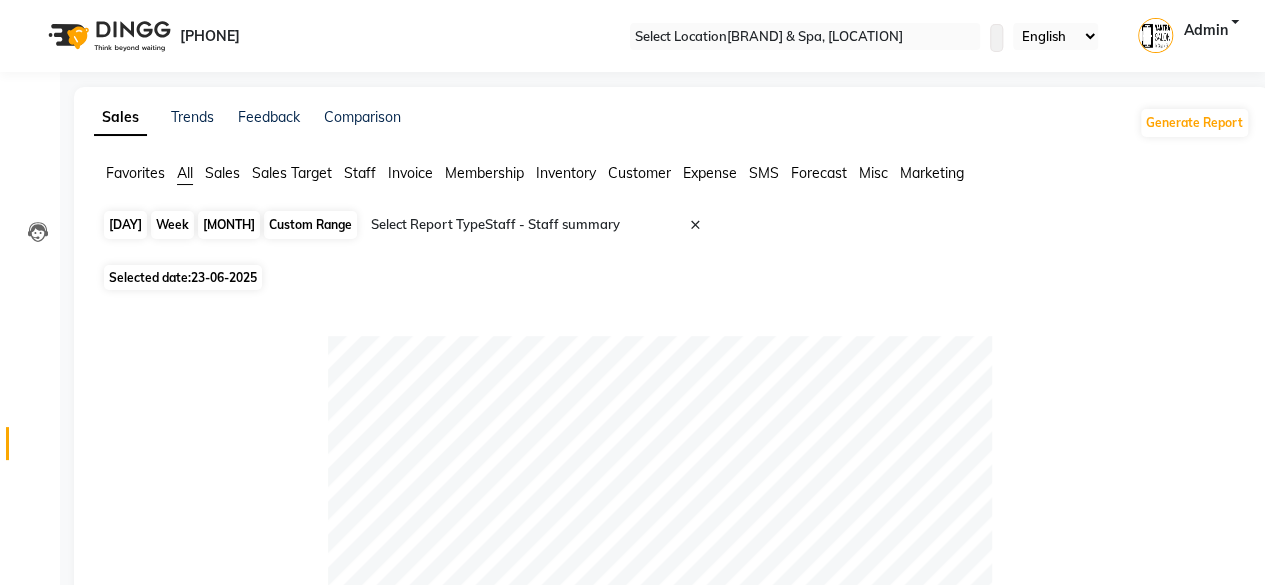 click on "[DAY]" at bounding box center (125, 225) 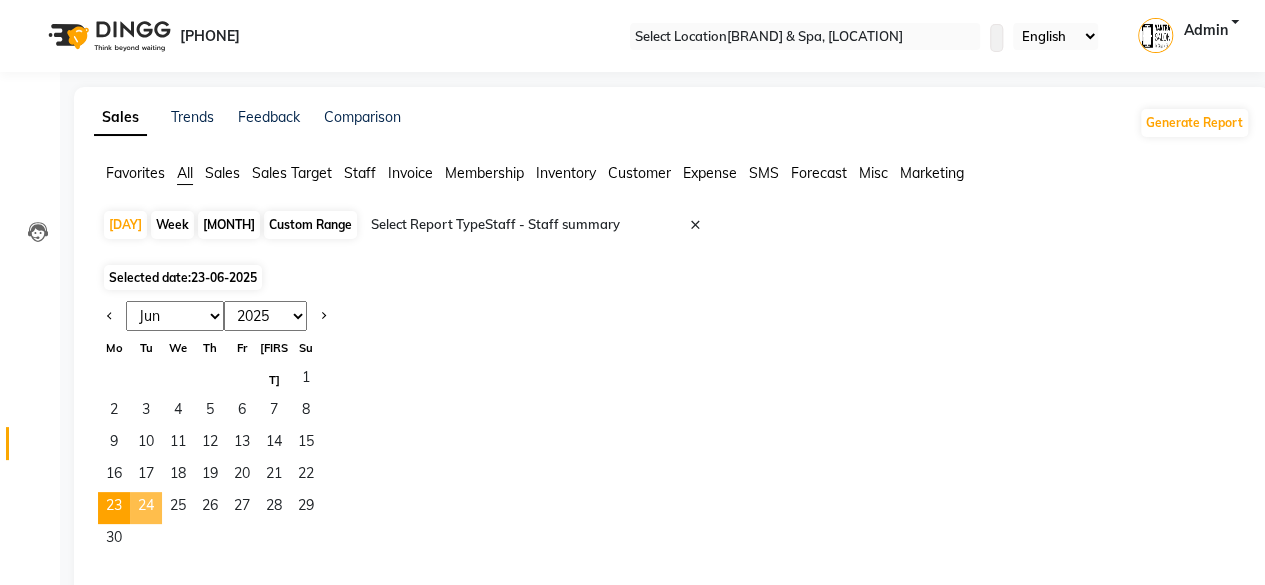 click on "24" at bounding box center [146, 508] 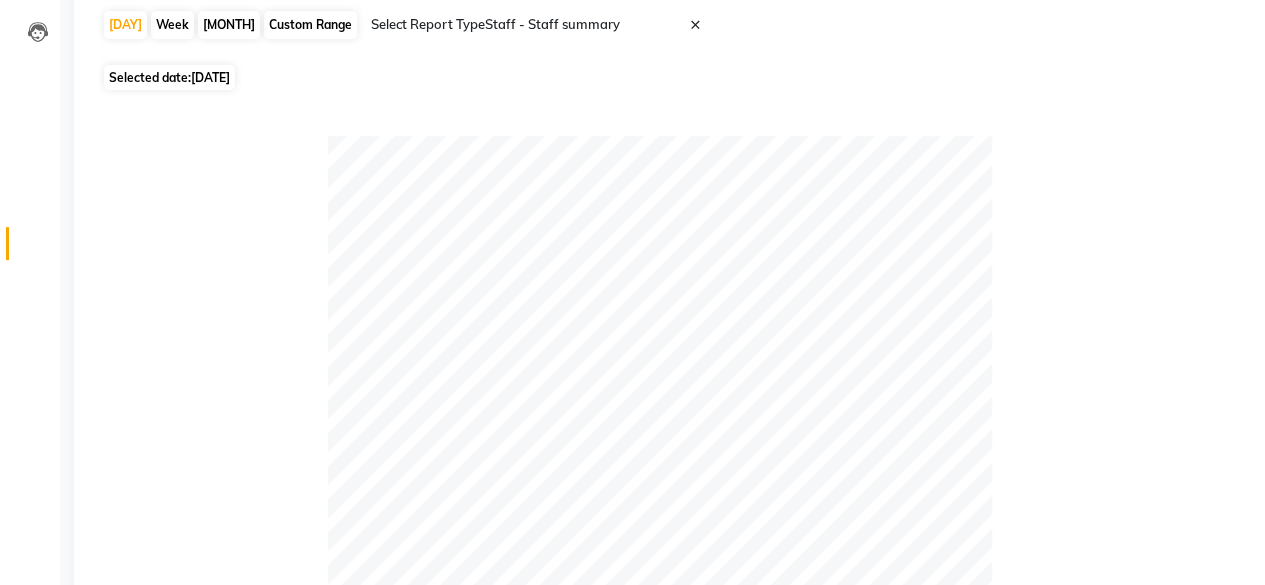 scroll, scrollTop: 0, scrollLeft: 0, axis: both 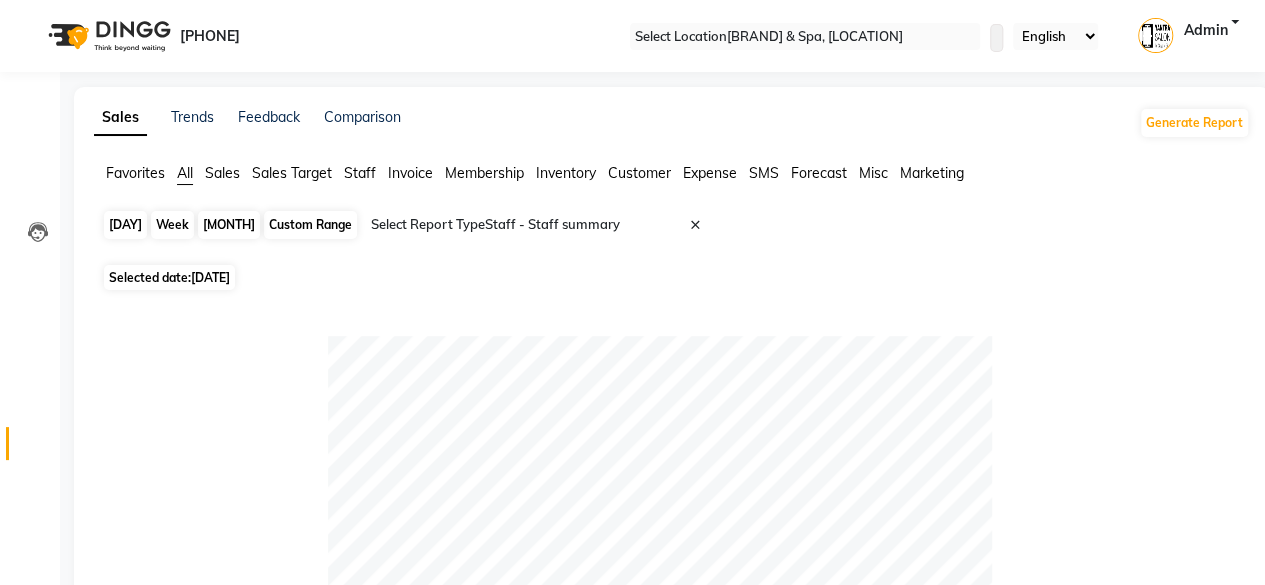 click on "[DAY]" at bounding box center (125, 225) 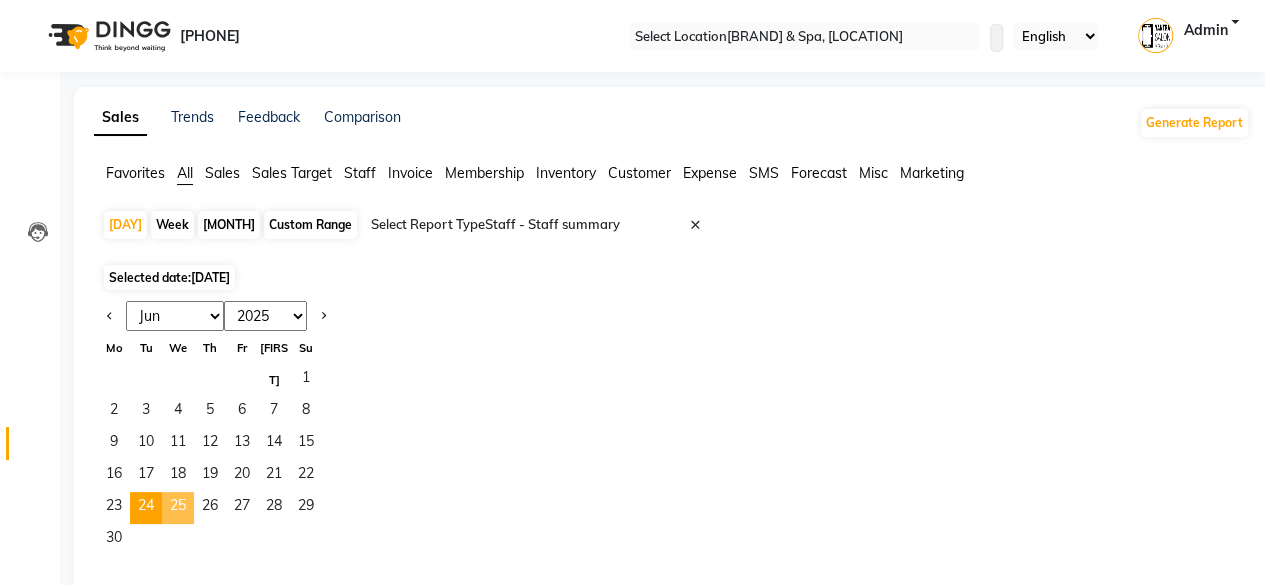 click on "25" at bounding box center (178, 508) 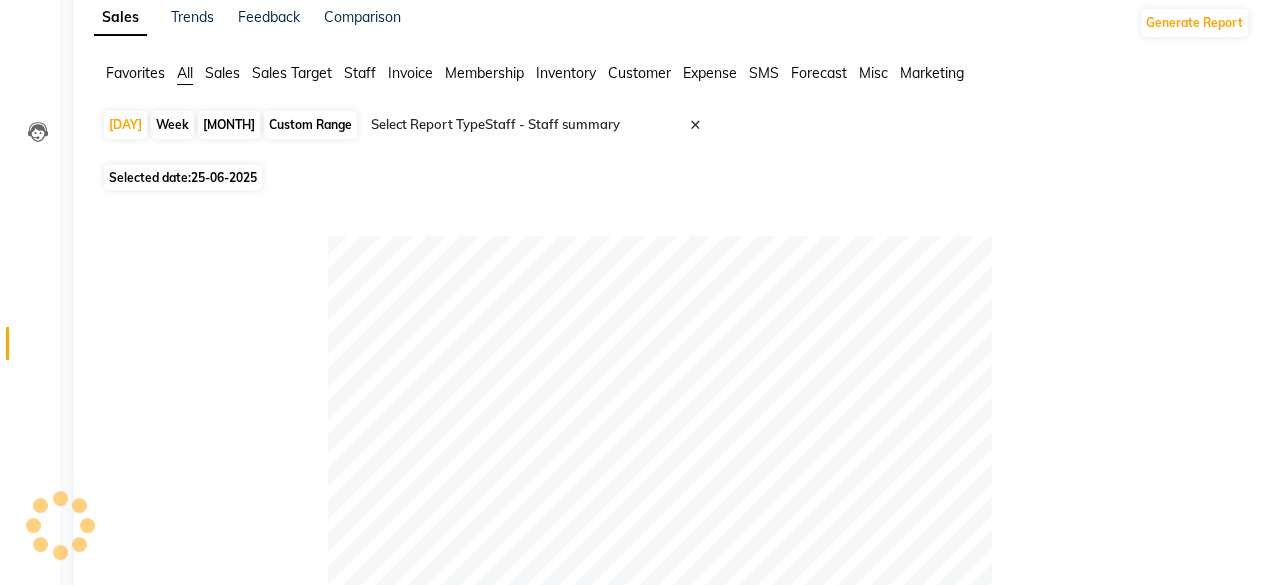 scroll, scrollTop: 0, scrollLeft: 0, axis: both 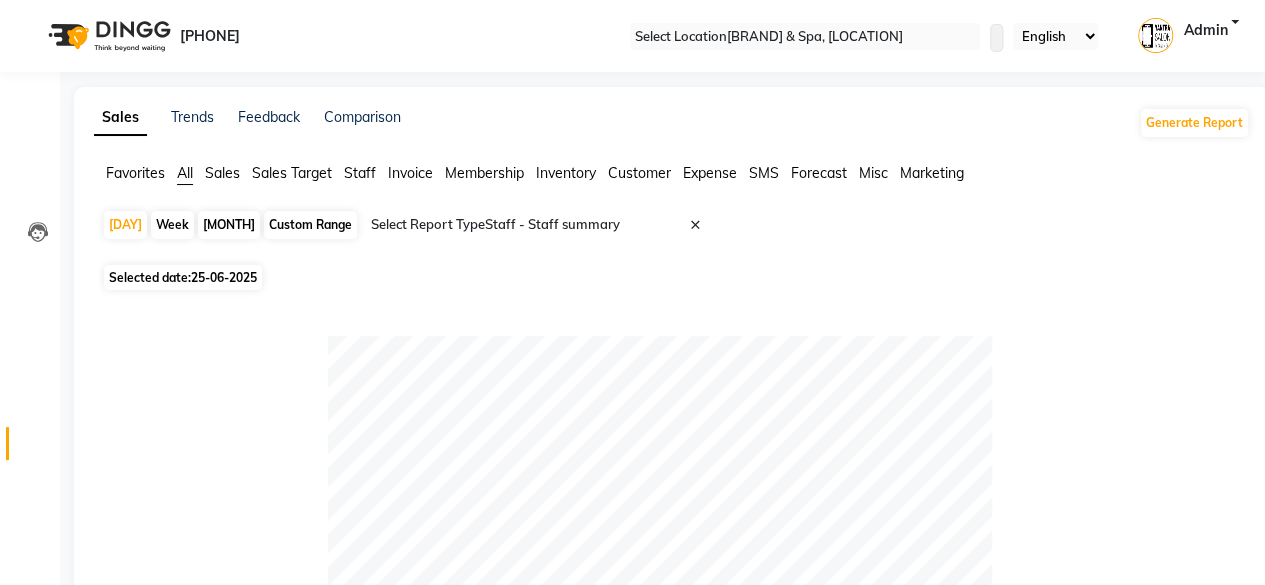 click on "Week" at bounding box center (172, 225) 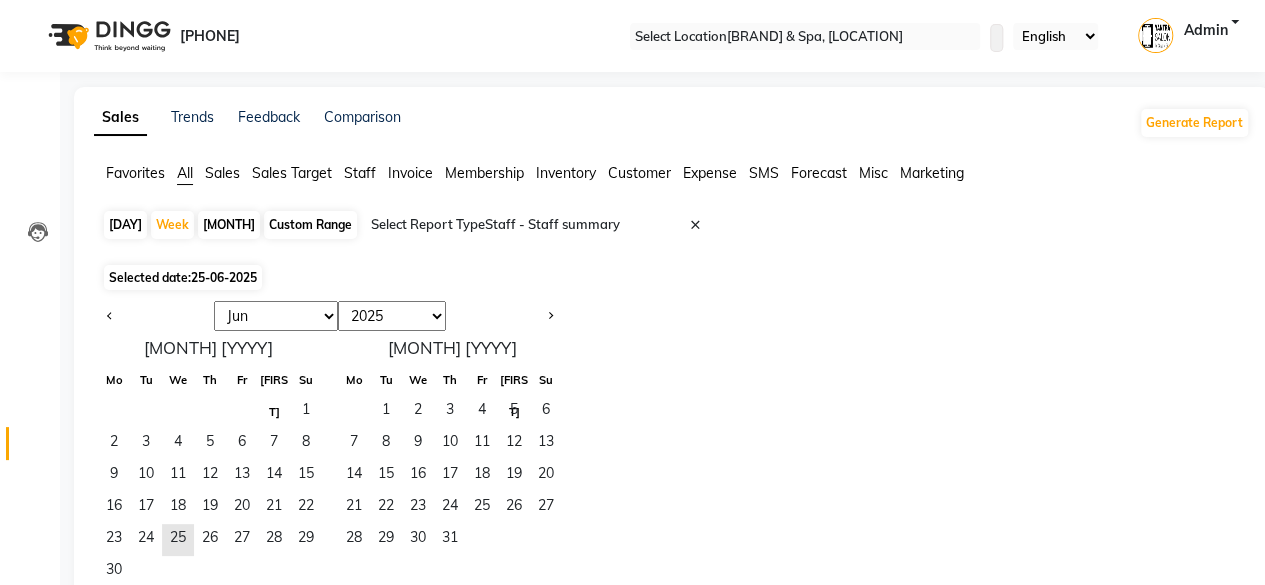 click on "[DAY]" at bounding box center [125, 225] 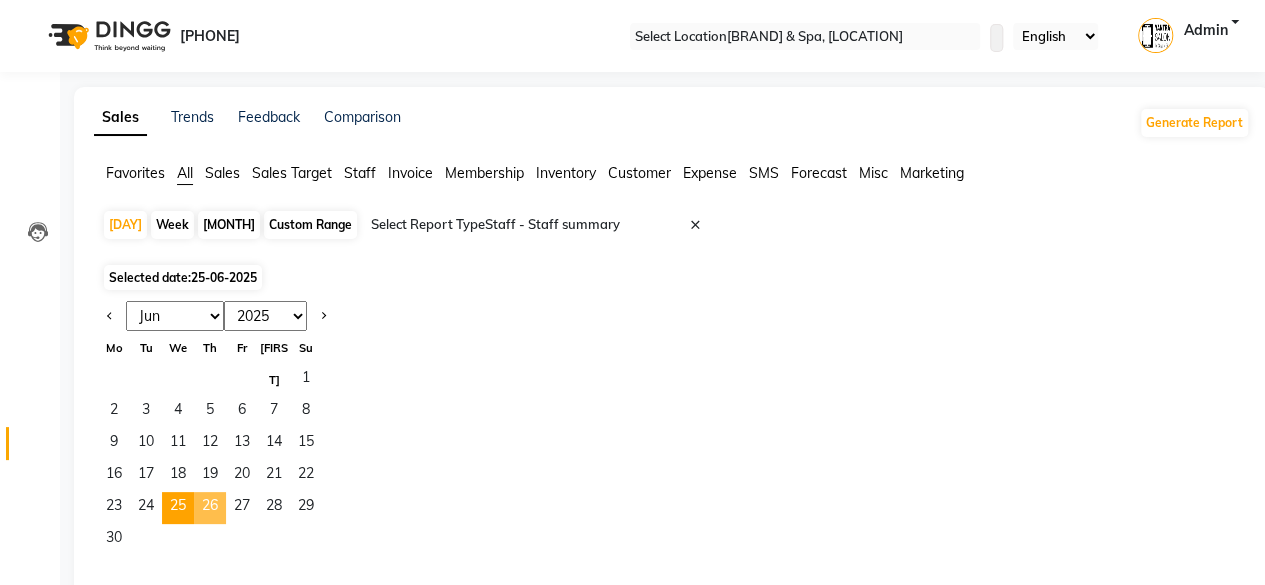 click on "26" at bounding box center (210, 508) 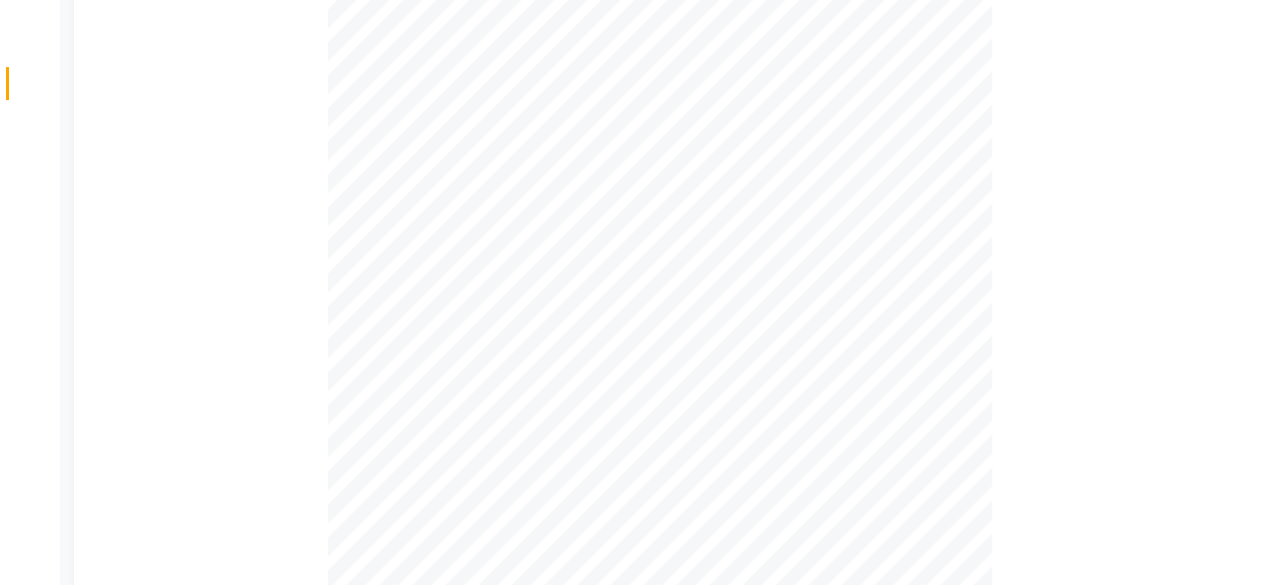 scroll, scrollTop: 0, scrollLeft: 0, axis: both 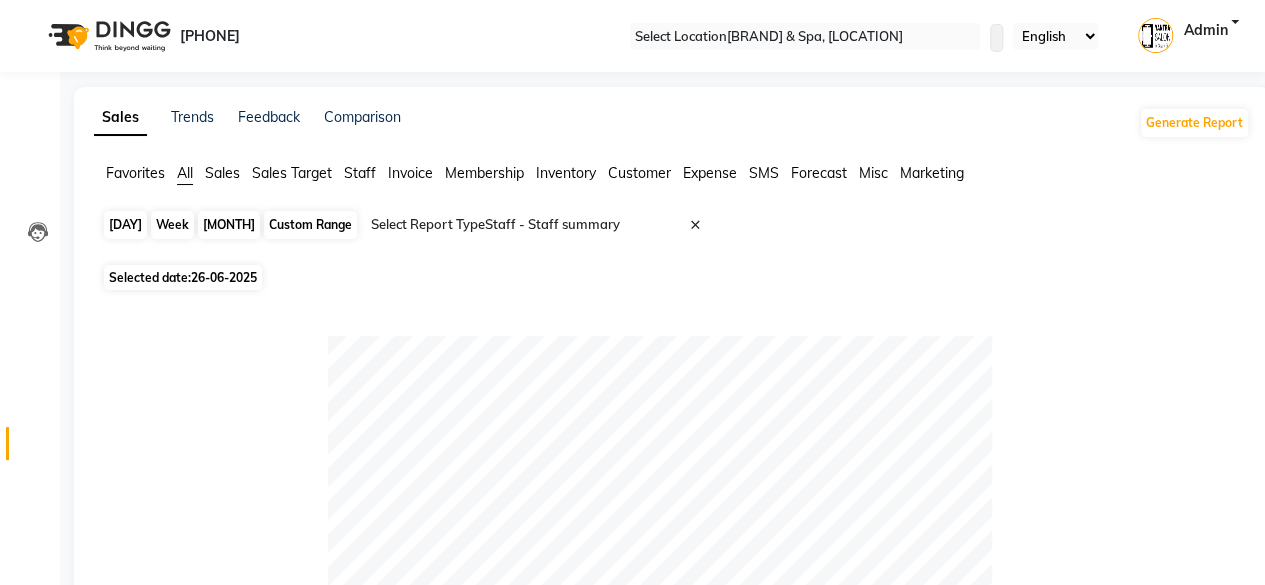 click on "[DAY]" at bounding box center (125, 225) 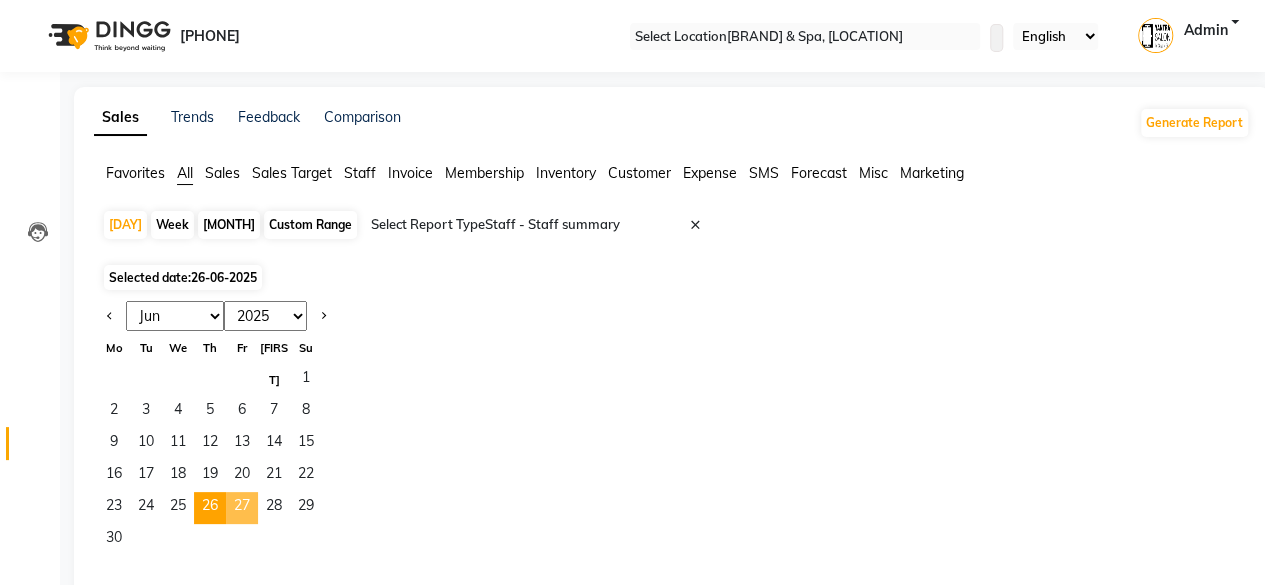 click on "27" at bounding box center [242, 508] 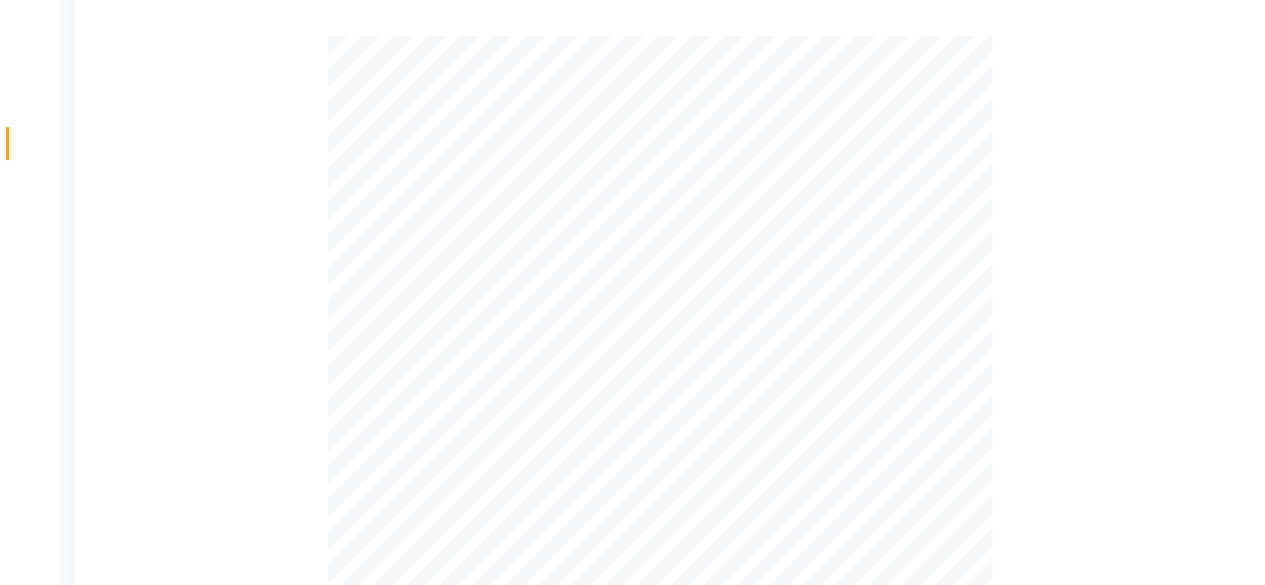 scroll, scrollTop: 0, scrollLeft: 0, axis: both 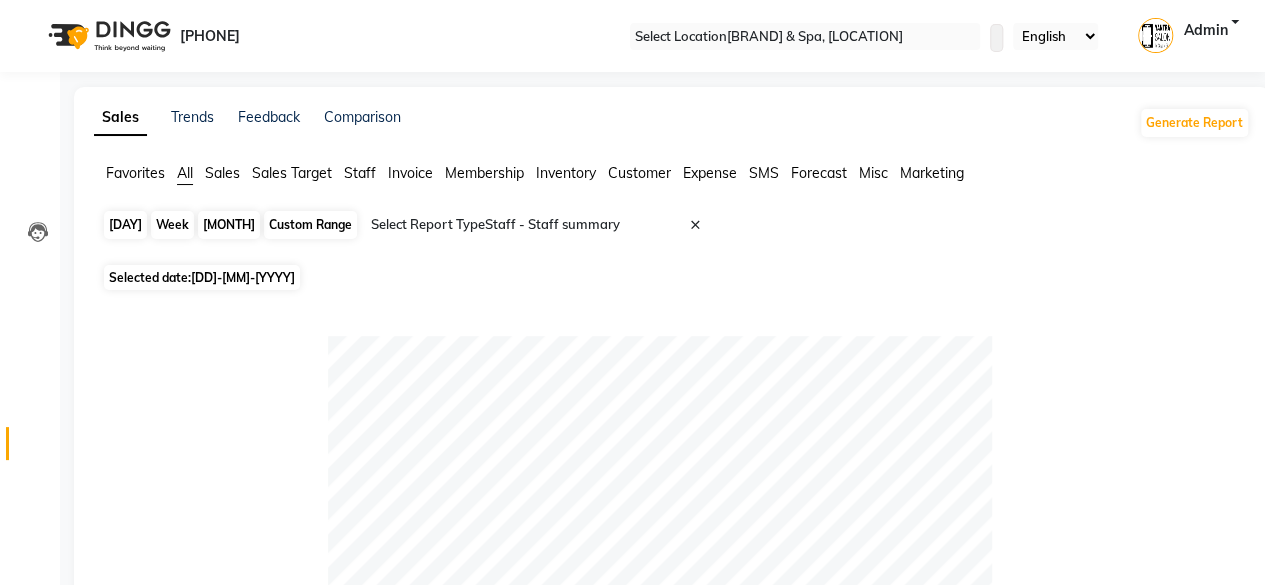 click on "[DAY]" at bounding box center [125, 225] 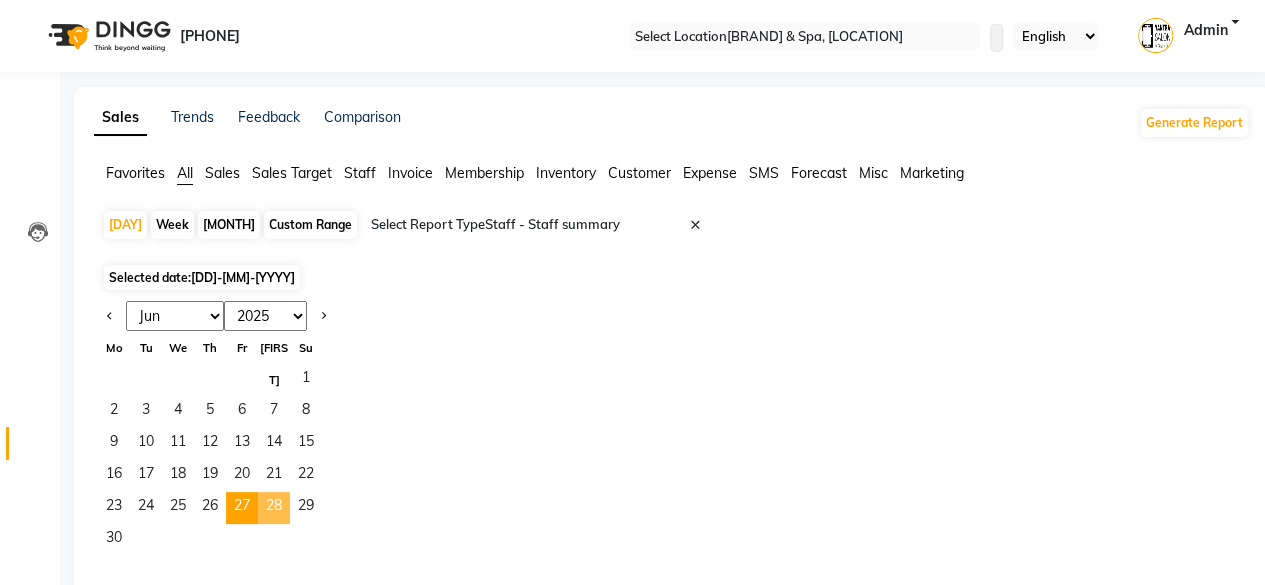 click on "28" at bounding box center (274, 508) 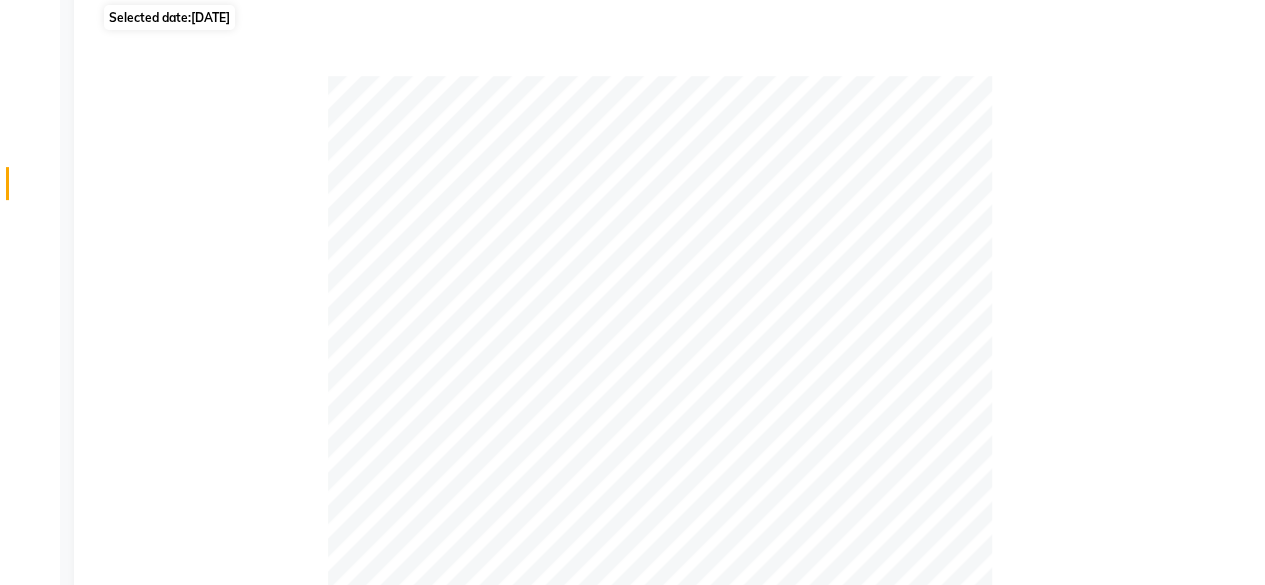 scroll, scrollTop: 0, scrollLeft: 0, axis: both 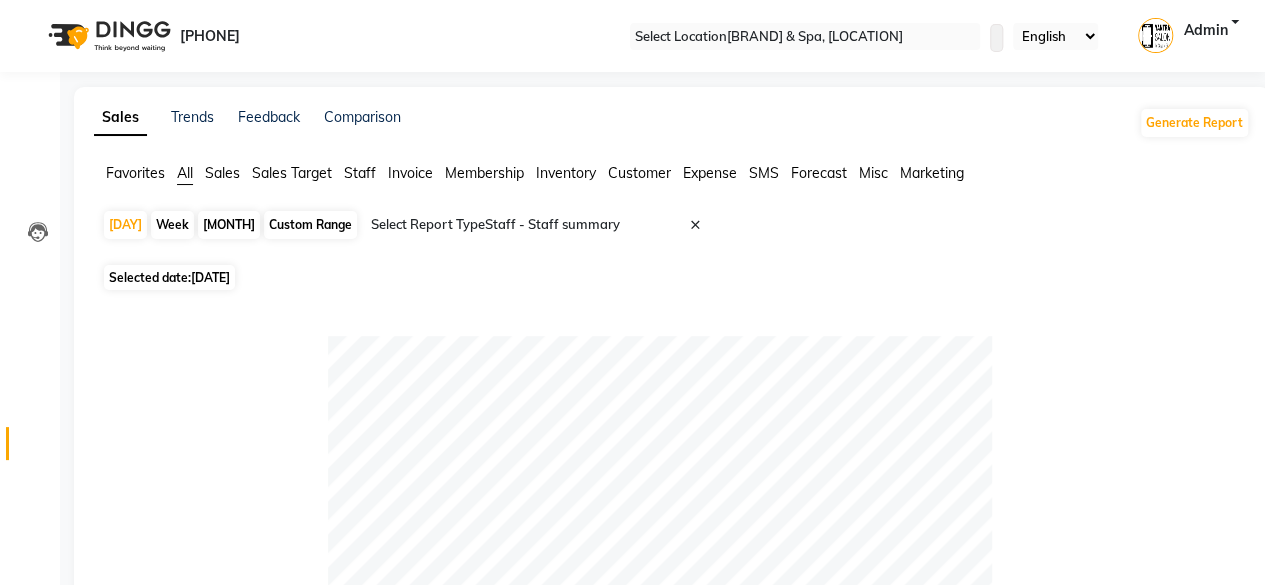 drag, startPoint x: 141, startPoint y: 221, endPoint x: 150, endPoint y: 262, distance: 41.976185 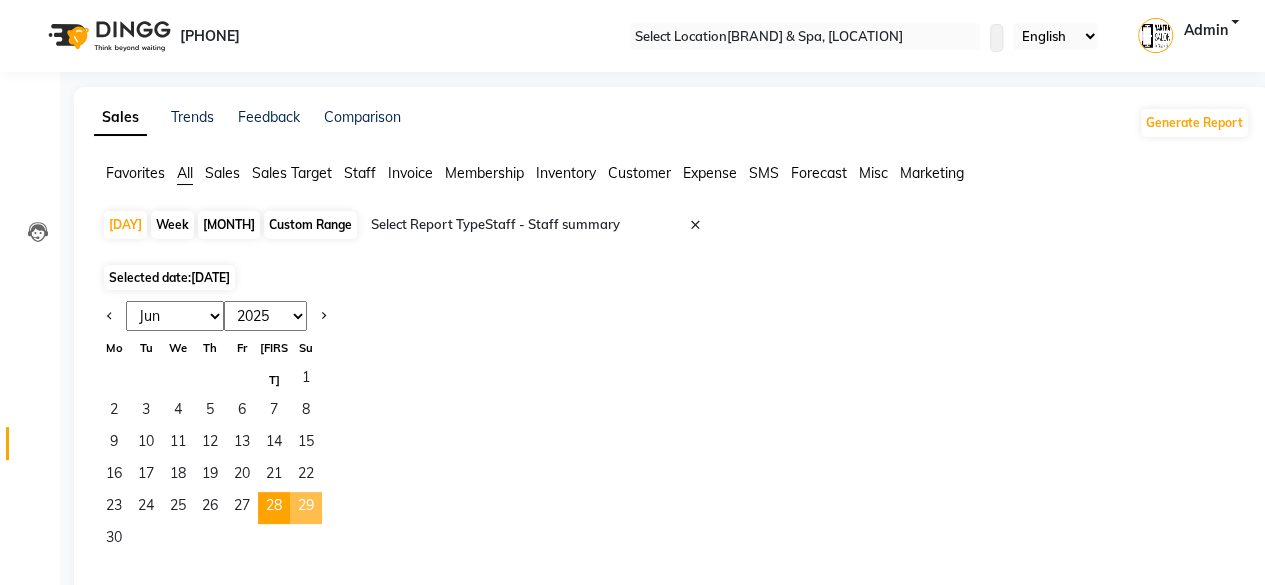 click on "29" at bounding box center [306, 508] 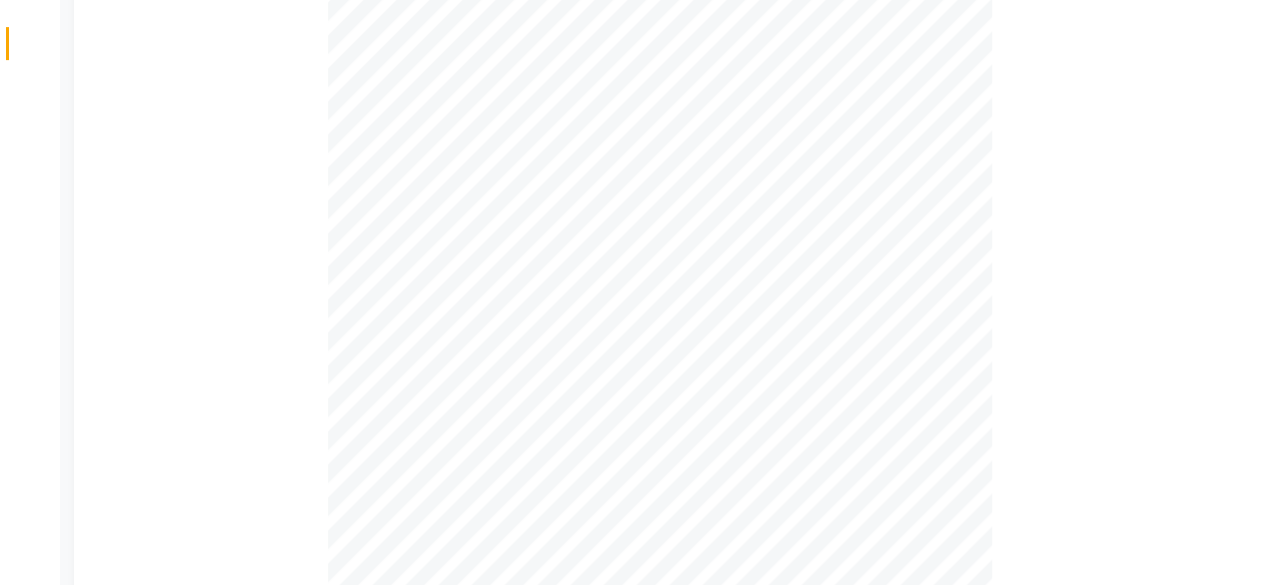 scroll, scrollTop: 100, scrollLeft: 0, axis: vertical 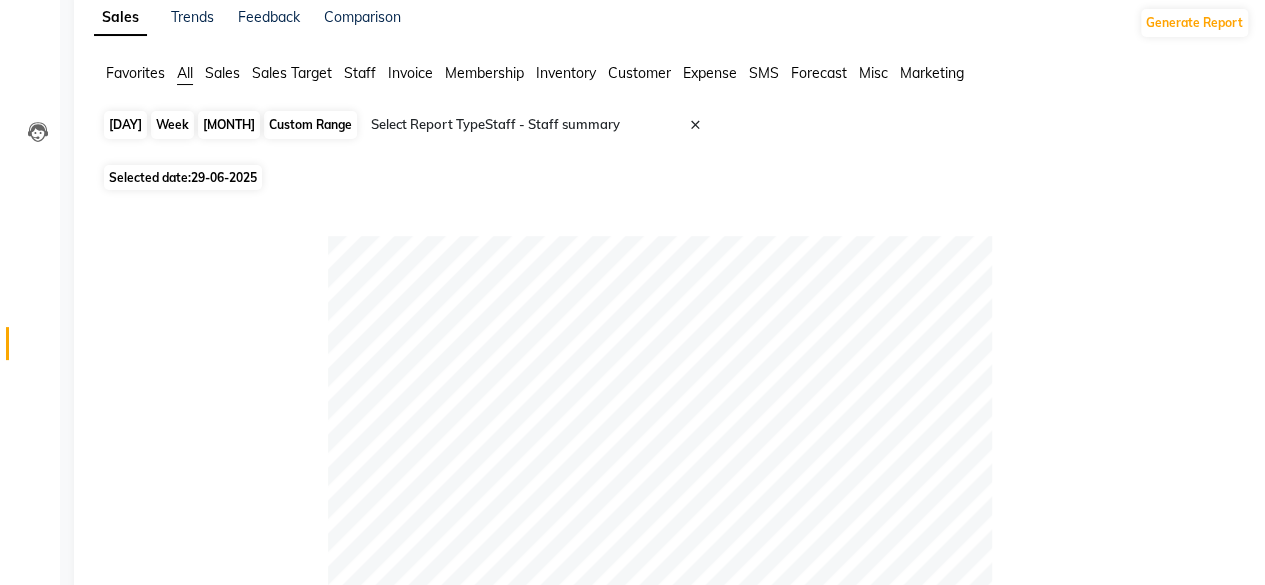 click on "[DAY]" at bounding box center [125, 125] 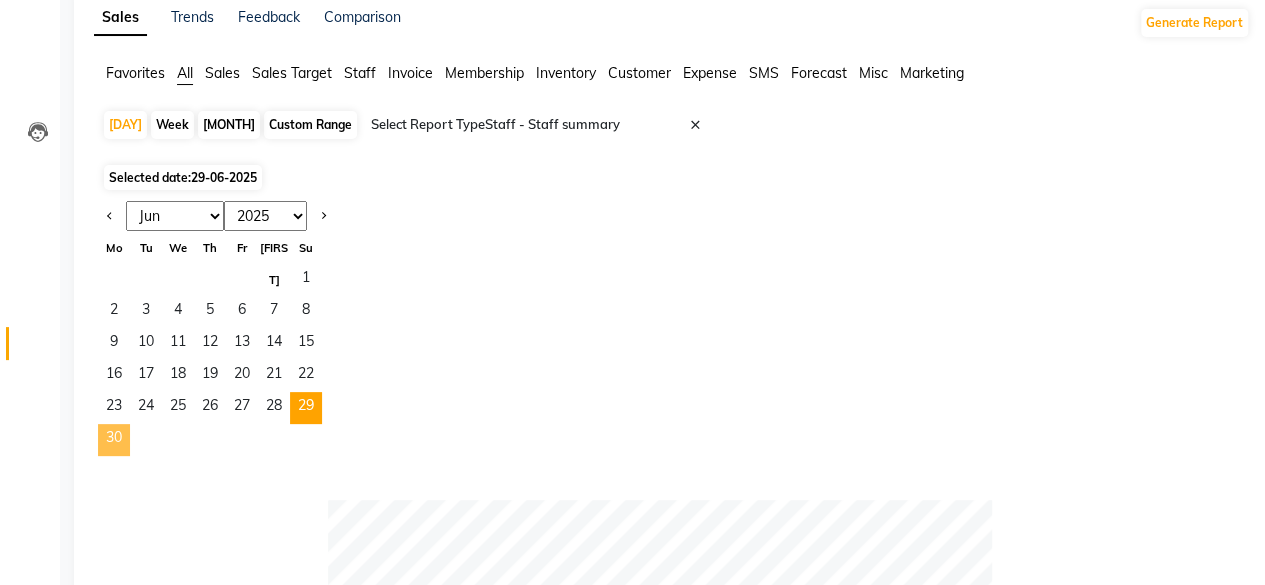 click on "30" at bounding box center [114, 440] 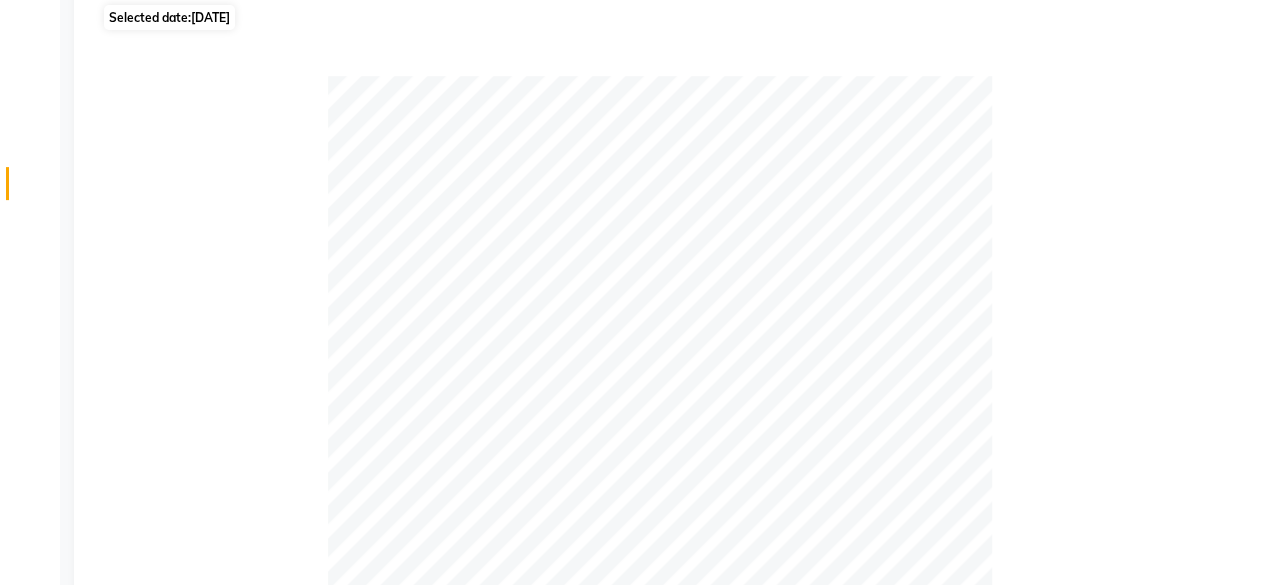 scroll, scrollTop: 0, scrollLeft: 0, axis: both 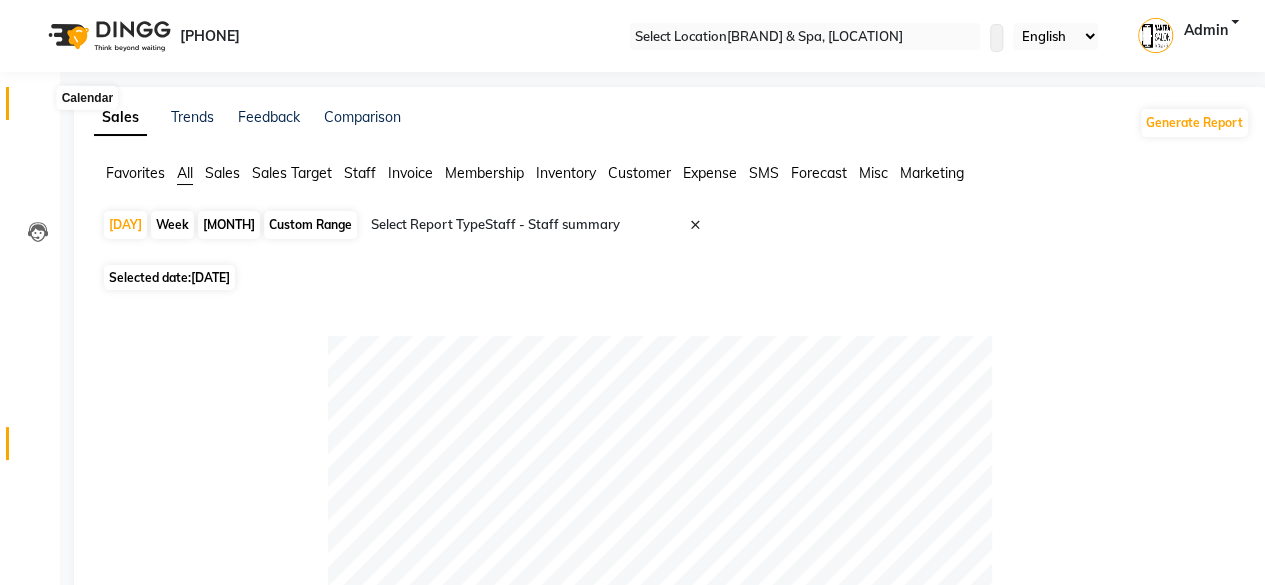click at bounding box center [37, 108] 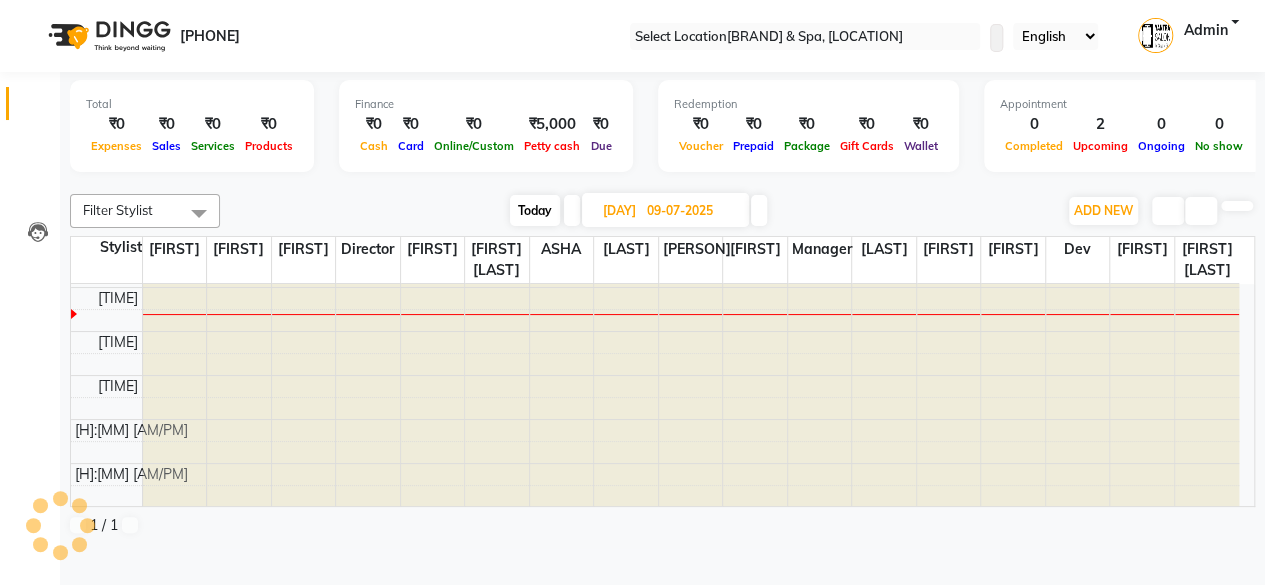 scroll, scrollTop: 0, scrollLeft: 0, axis: both 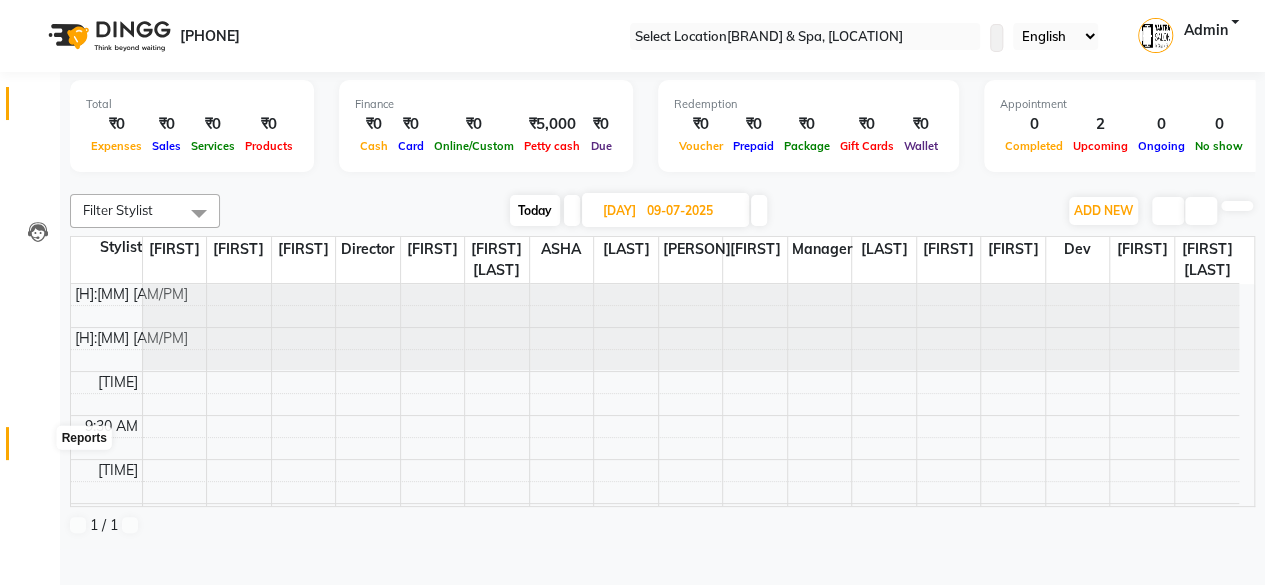 click at bounding box center [37, 448] 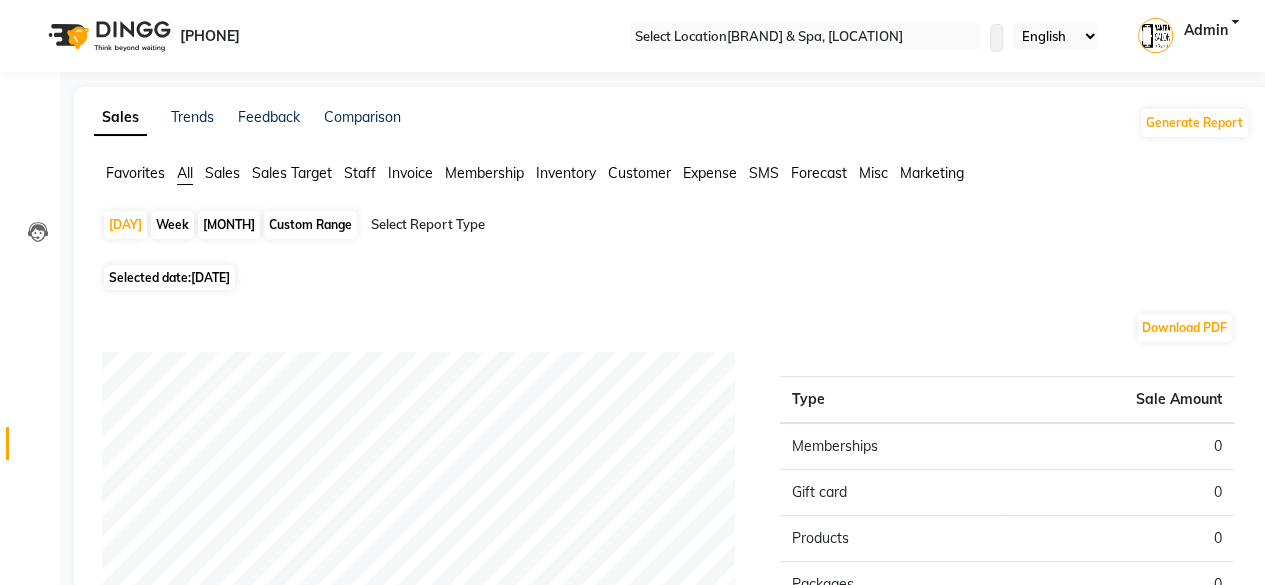 click on "[MONTH]" at bounding box center [229, 225] 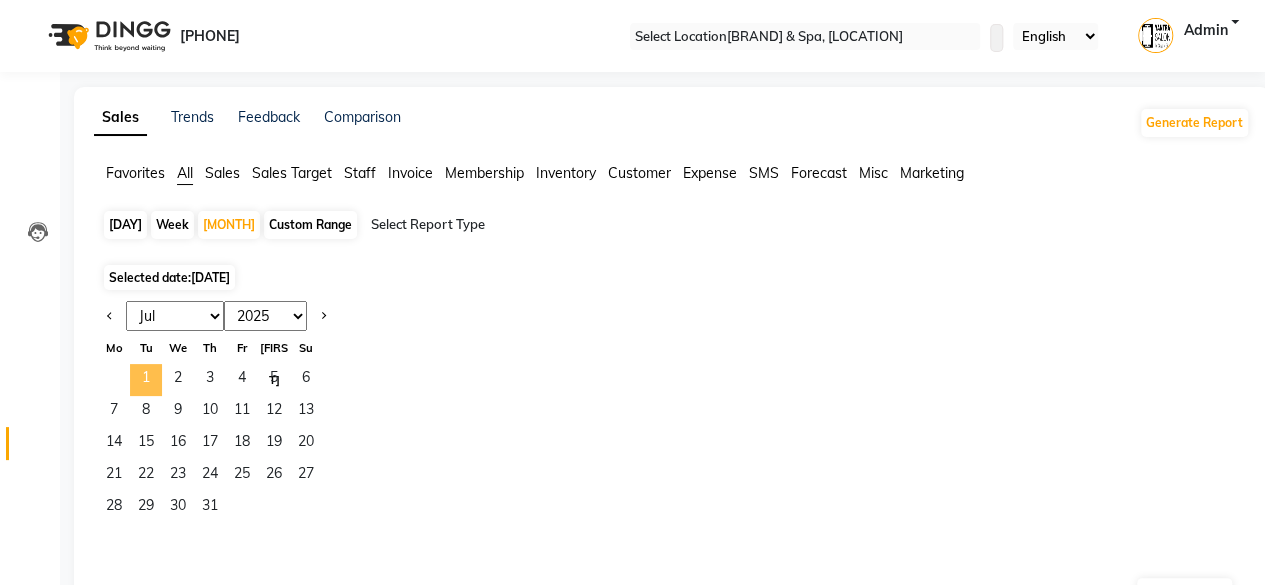 click on "1" at bounding box center (146, 380) 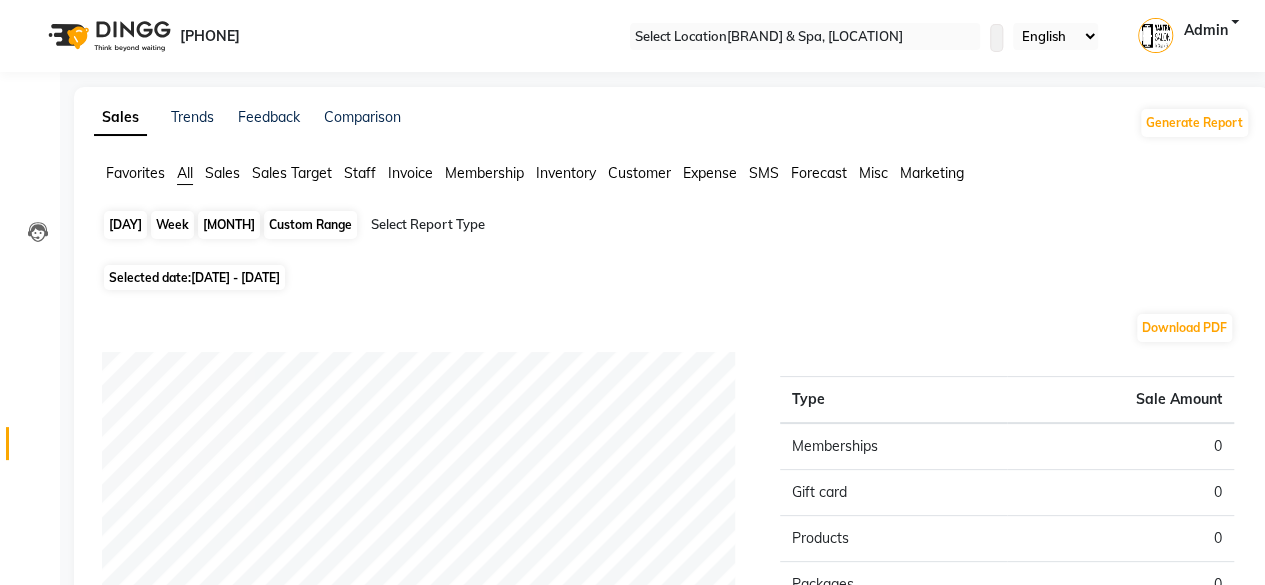 click on "[MONTH]" at bounding box center [229, 225] 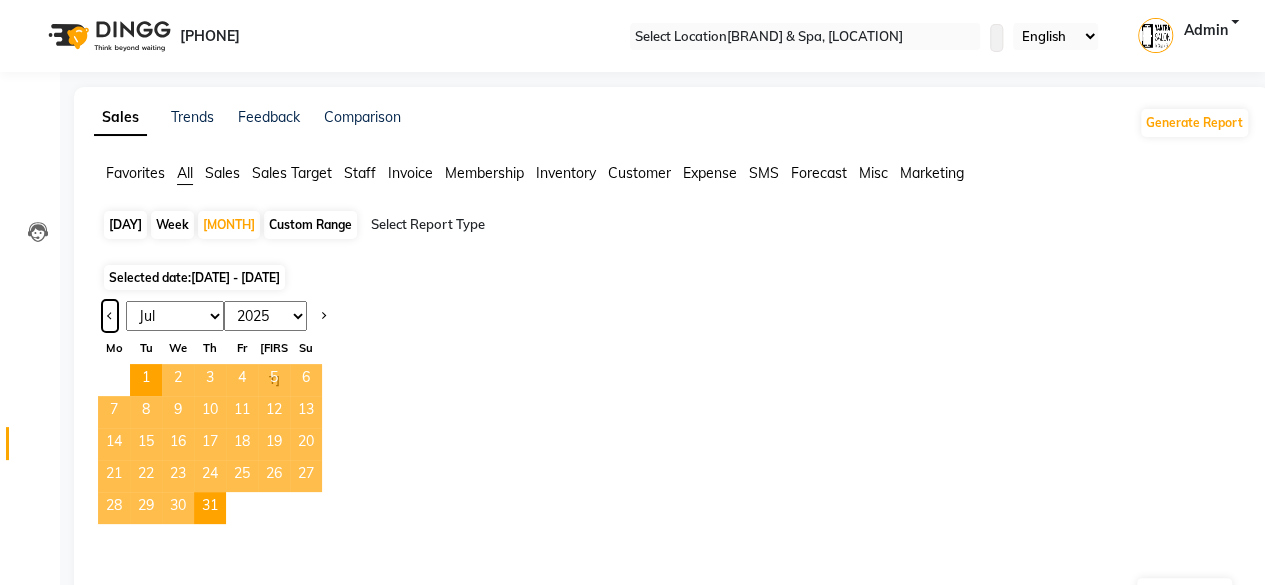 click at bounding box center [110, 316] 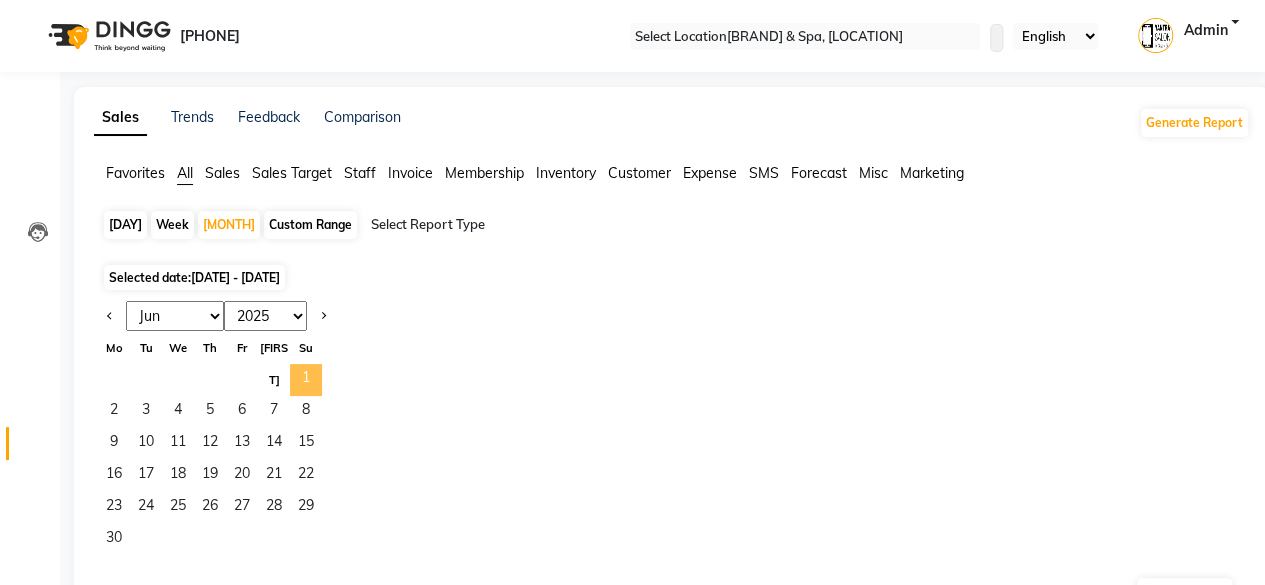 click on "1" at bounding box center (306, 380) 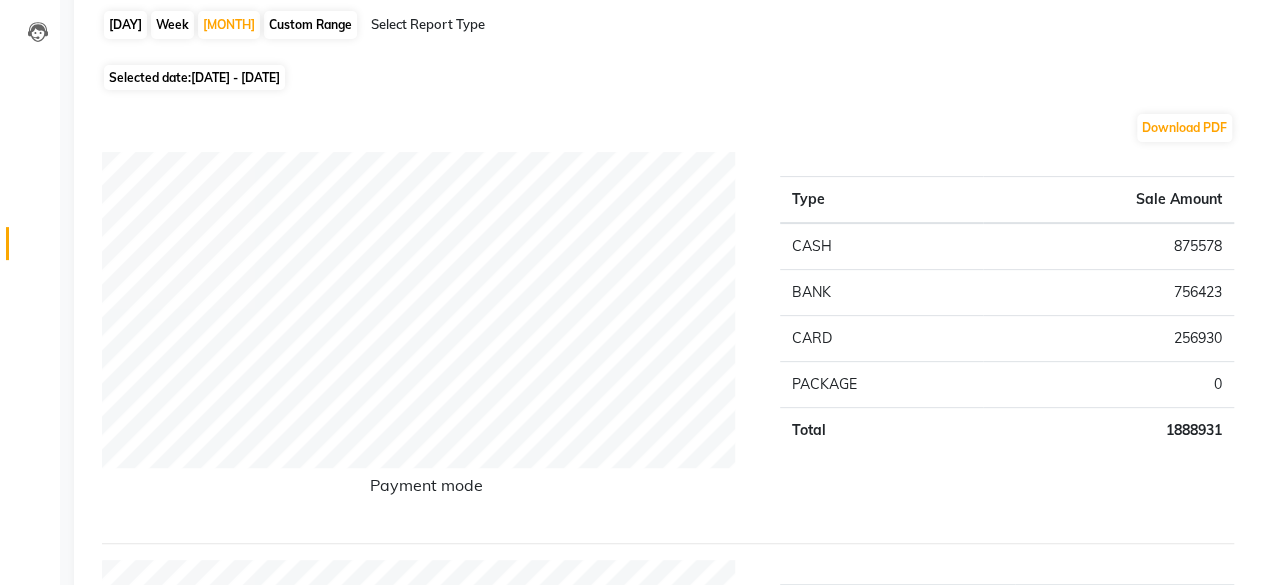 scroll, scrollTop: 0, scrollLeft: 0, axis: both 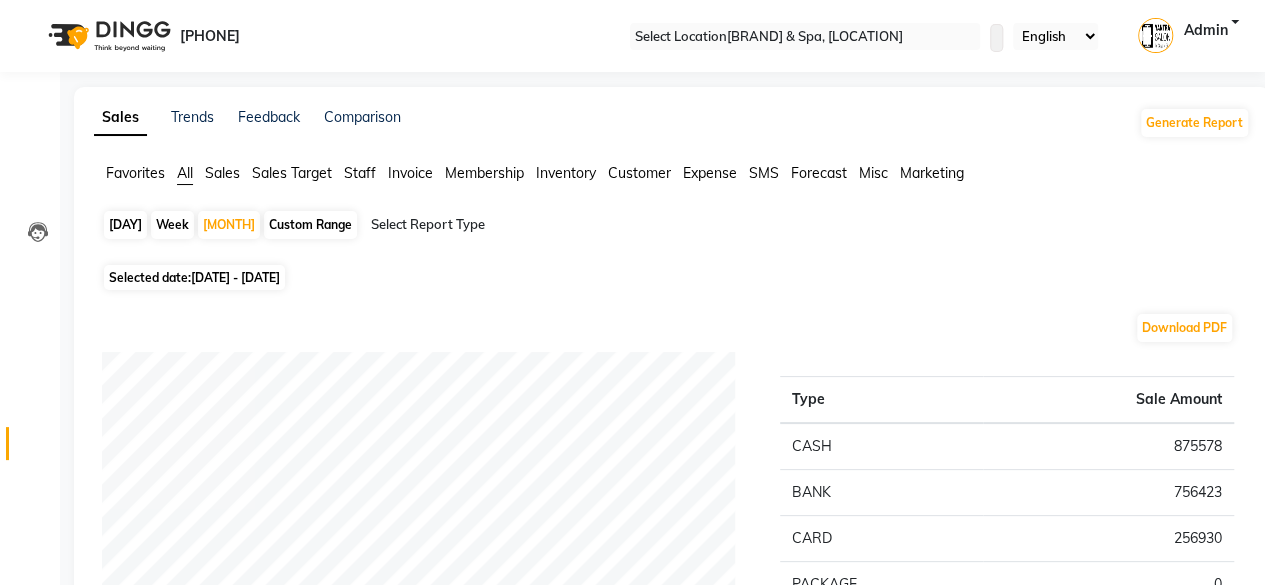 click at bounding box center [542, 225] 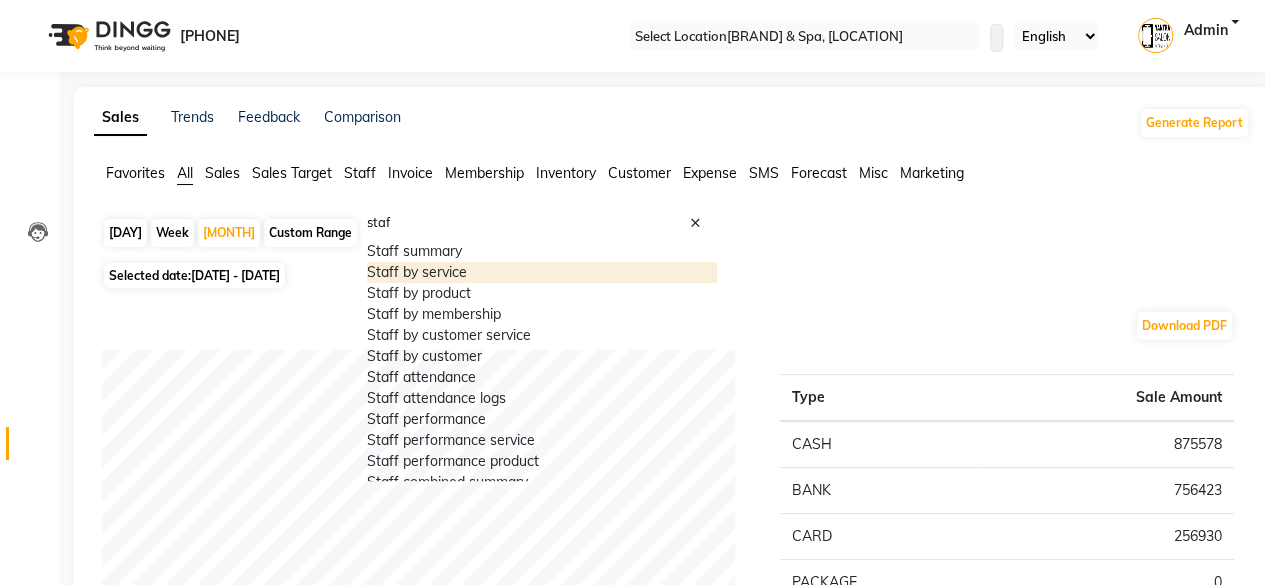 click on "Staff by service" at bounding box center [542, 272] 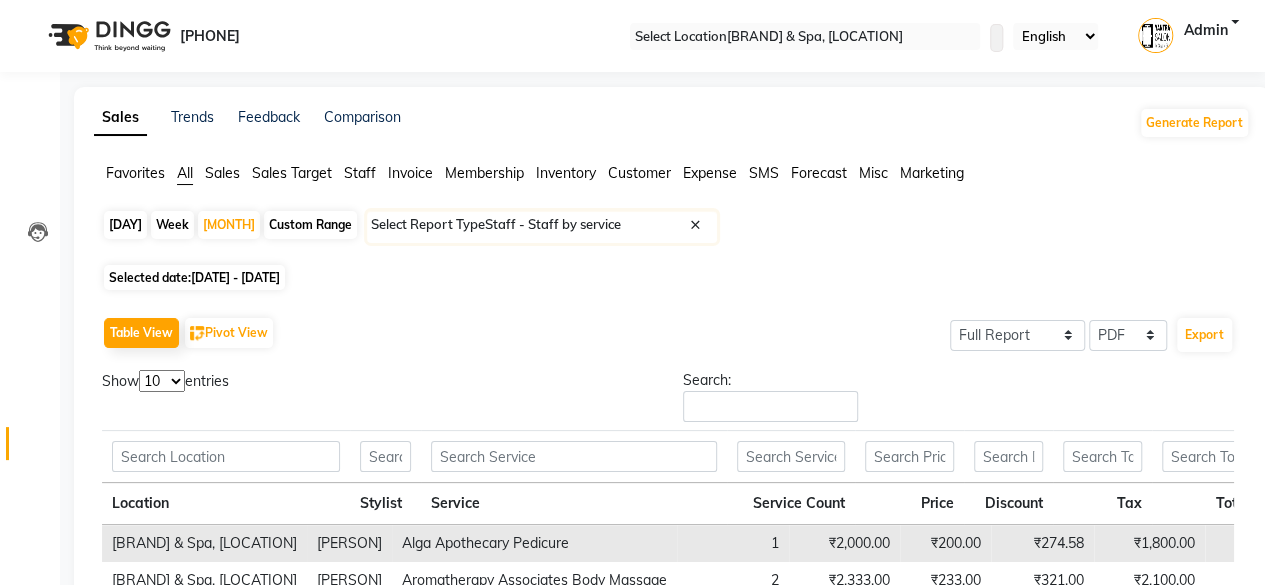 click at bounding box center [542, 225] 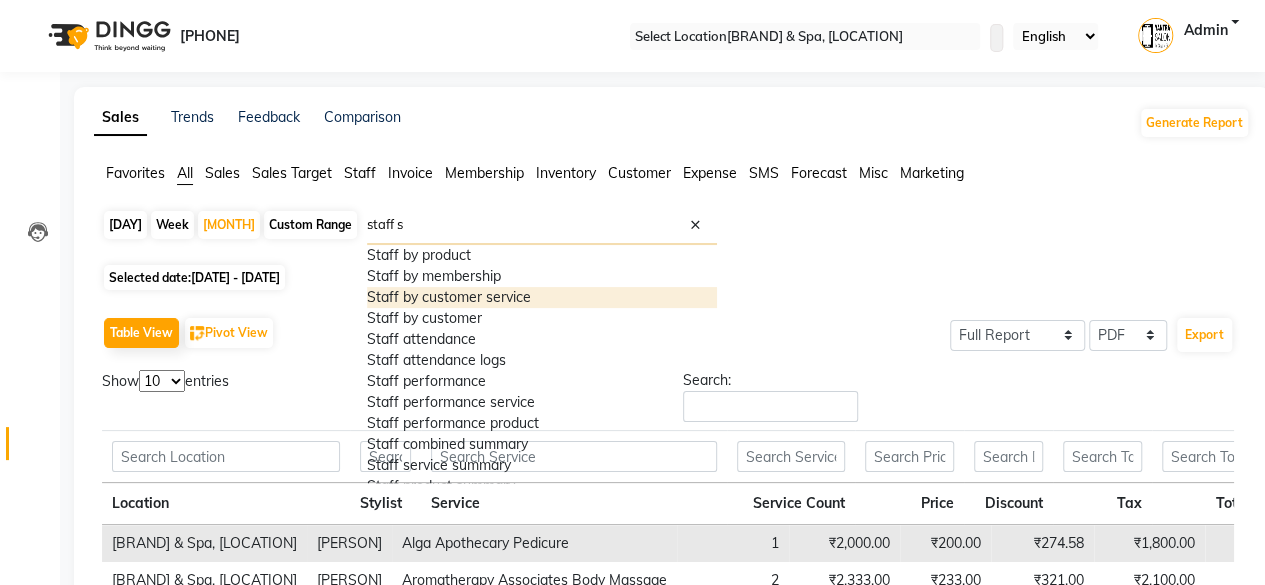 scroll, scrollTop: 0, scrollLeft: 0, axis: both 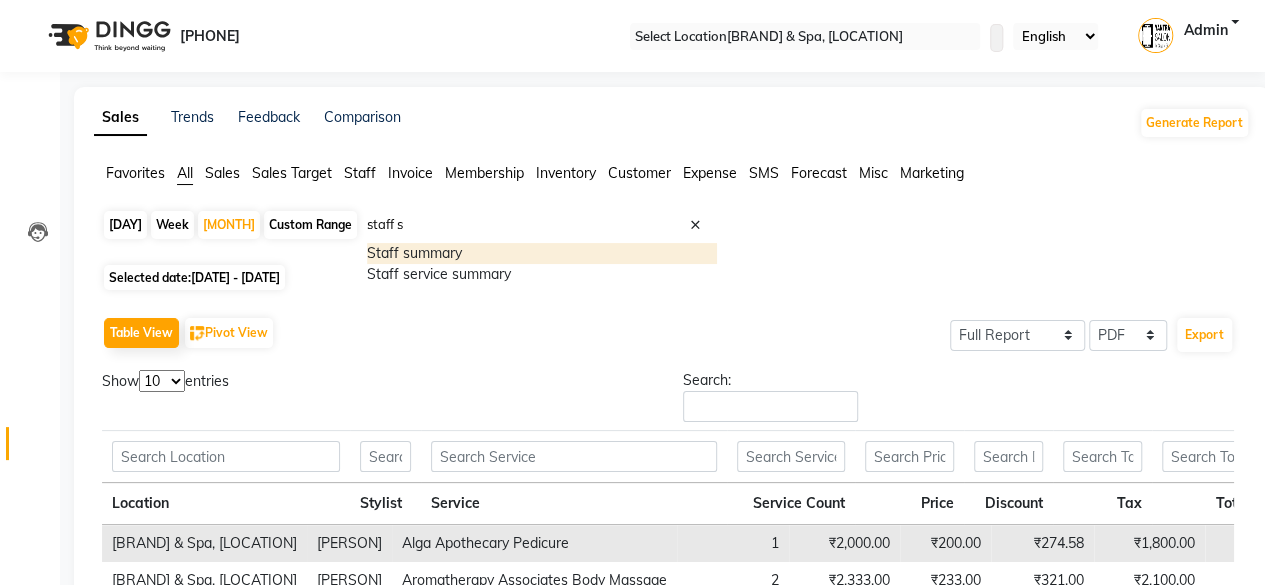 click on "Staff summary" at bounding box center (542, 253) 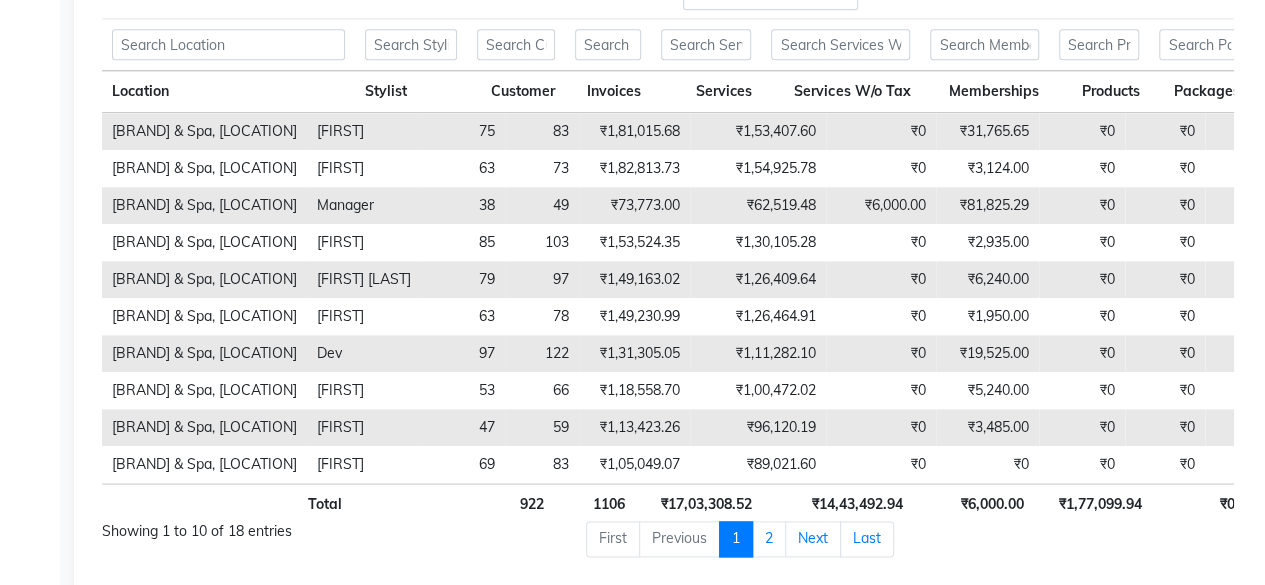 scroll, scrollTop: 1000, scrollLeft: 0, axis: vertical 